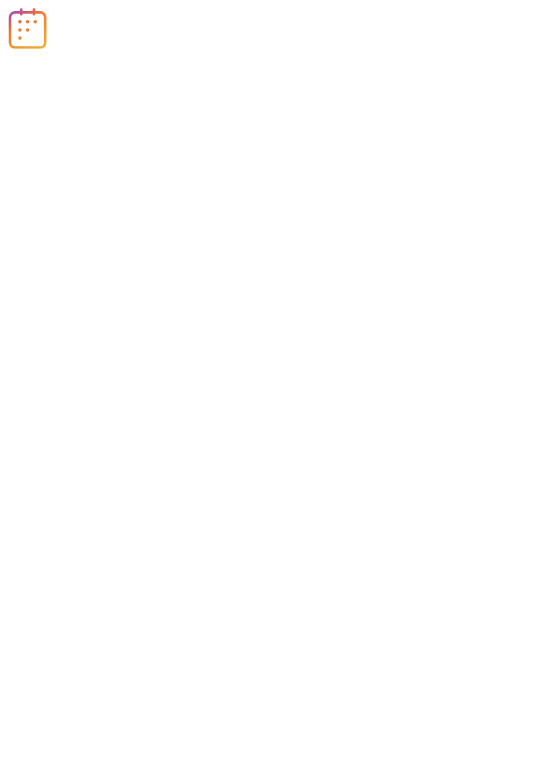 scroll, scrollTop: 0, scrollLeft: 0, axis: both 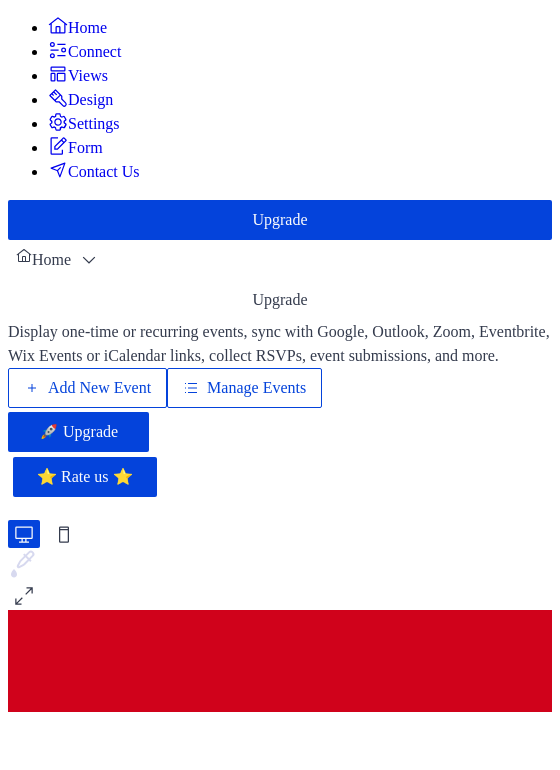 click on "Add New Event" at bounding box center (99, 388) 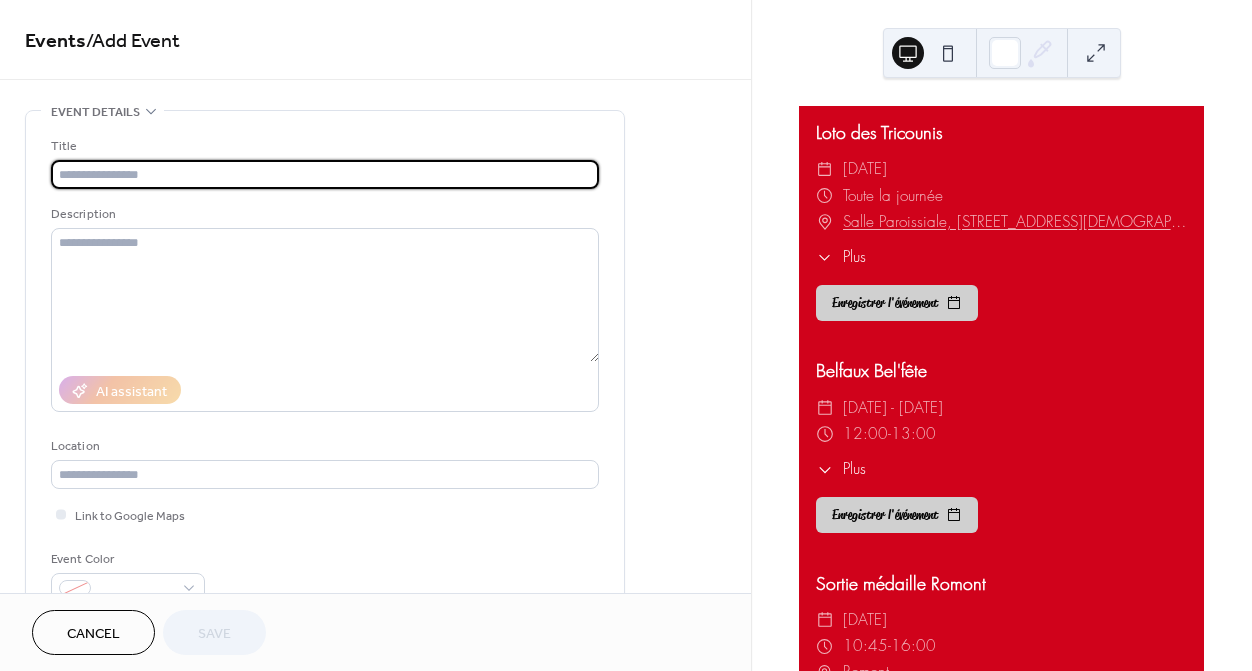 scroll, scrollTop: 0, scrollLeft: 0, axis: both 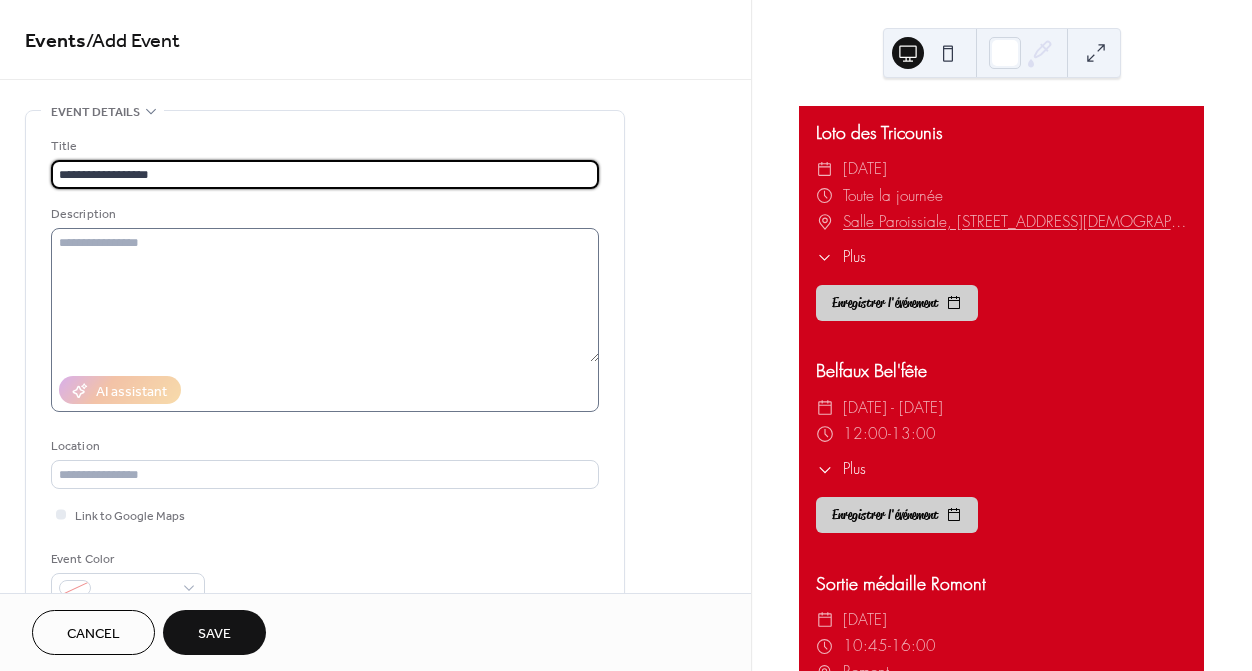 type on "**********" 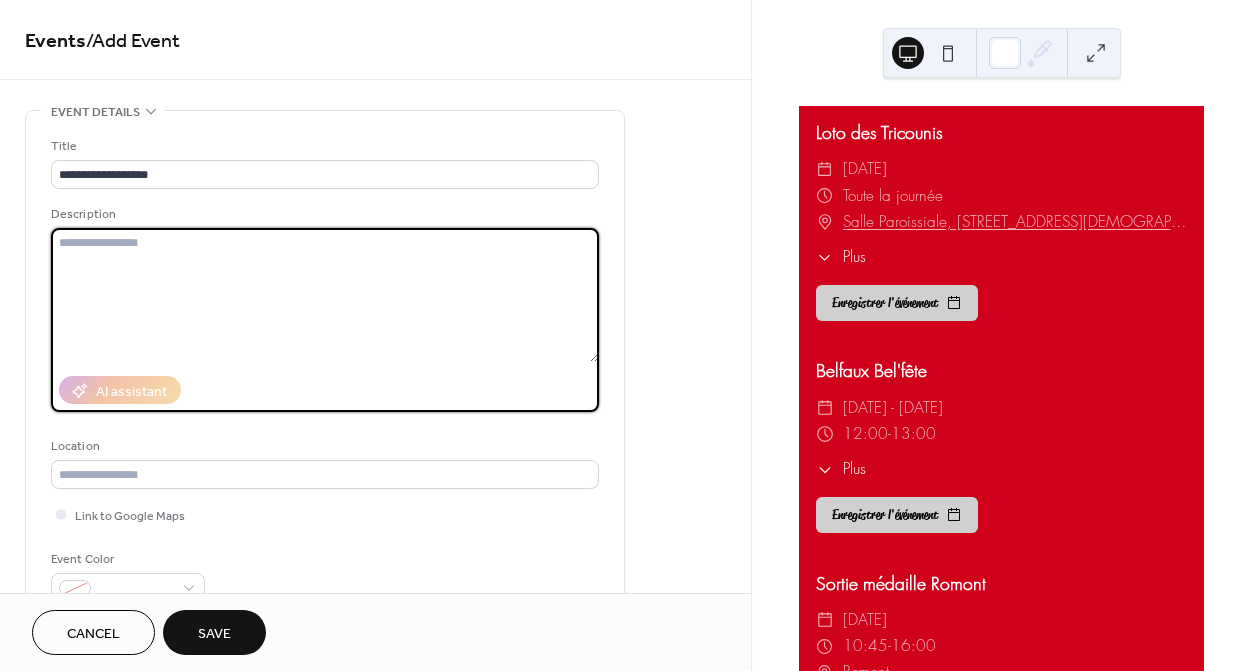 click at bounding box center (325, 295) 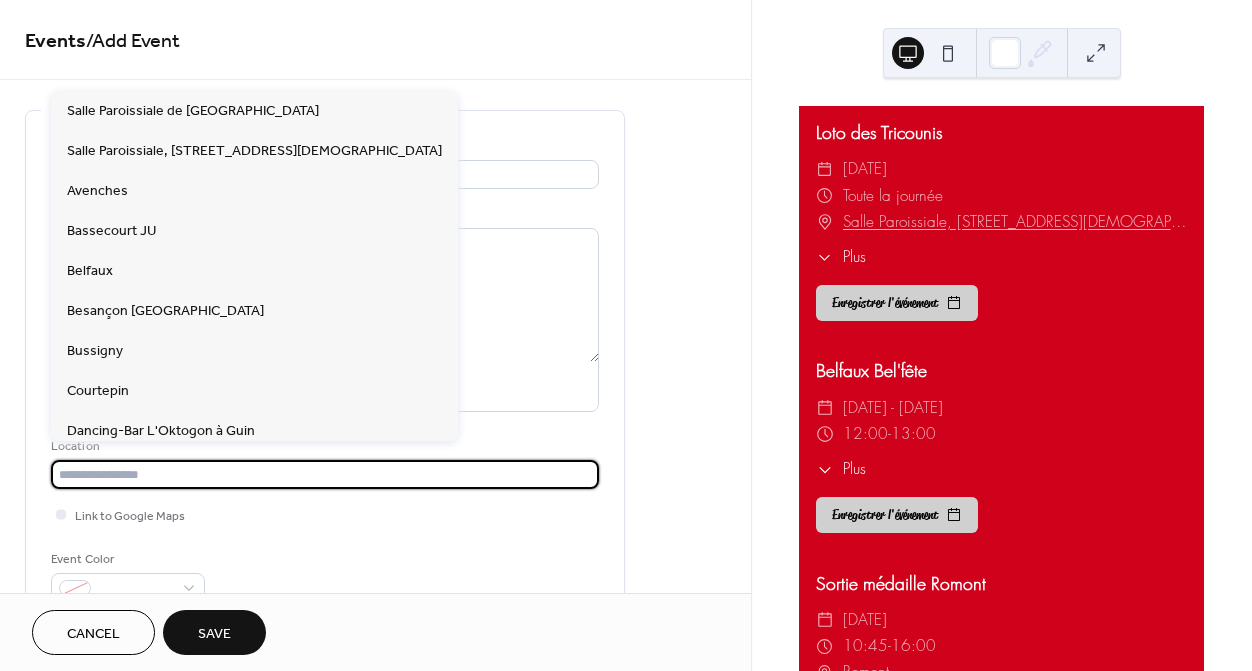 click at bounding box center [325, 474] 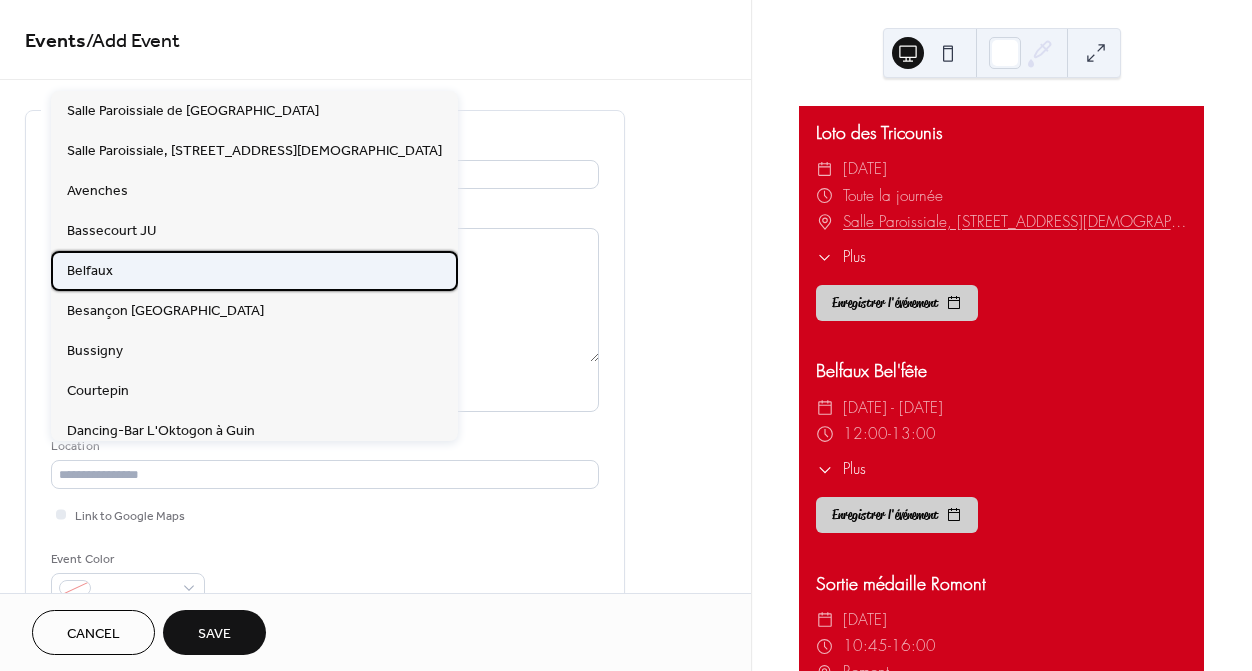 click on "Belfaux" at bounding box center [254, 271] 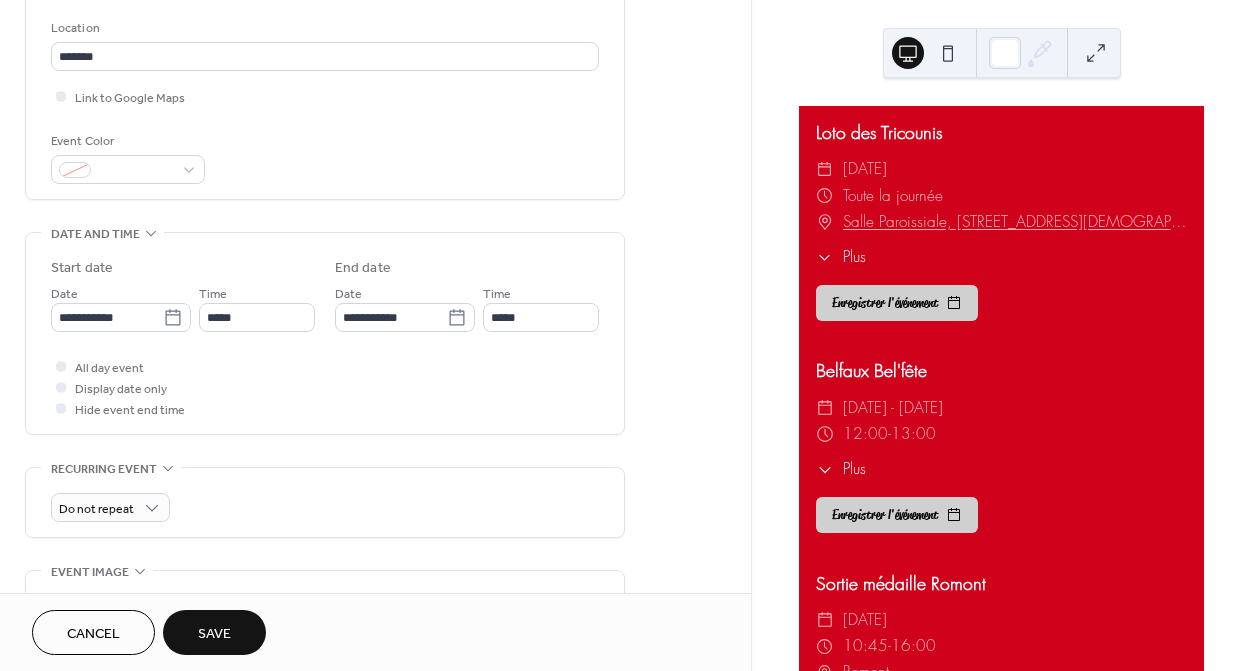 scroll, scrollTop: 422, scrollLeft: 0, axis: vertical 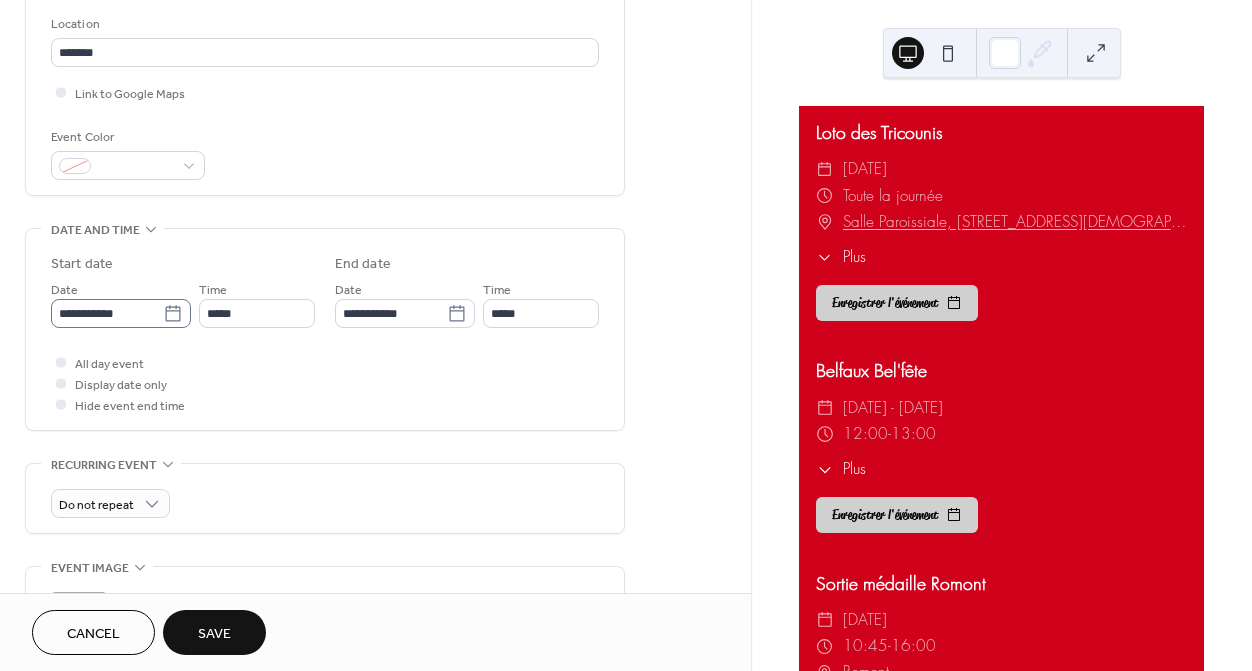 click 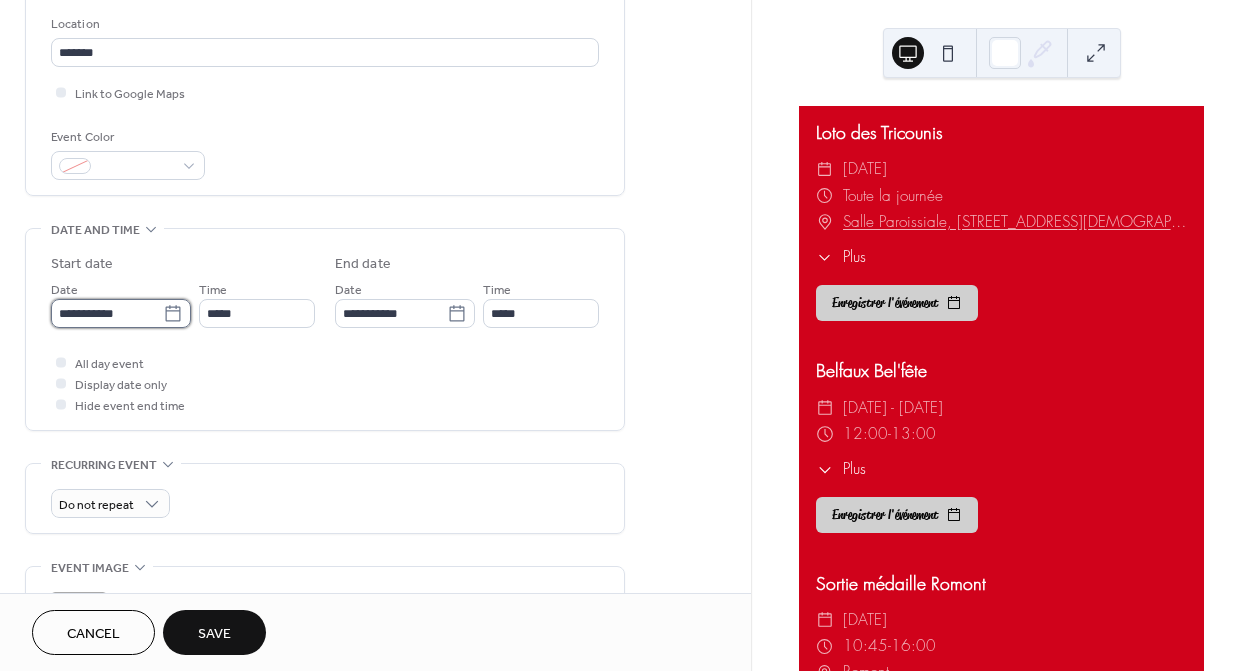 click on "**********" at bounding box center (107, 313) 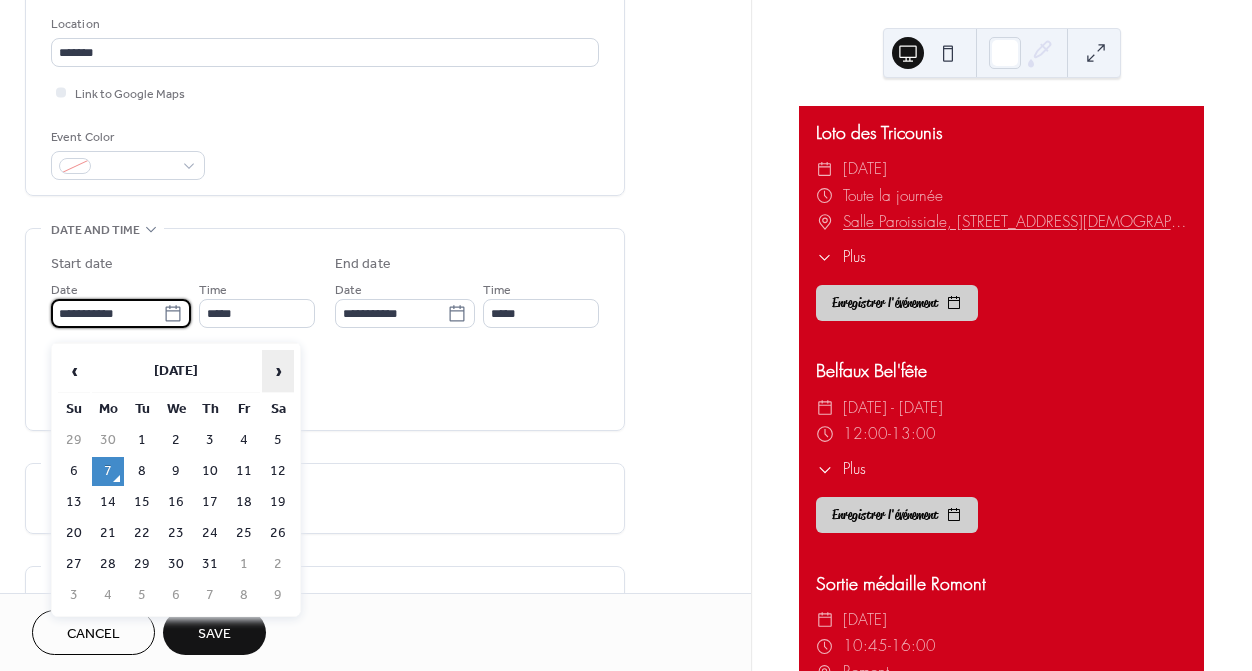 click on "›" at bounding box center (278, 371) 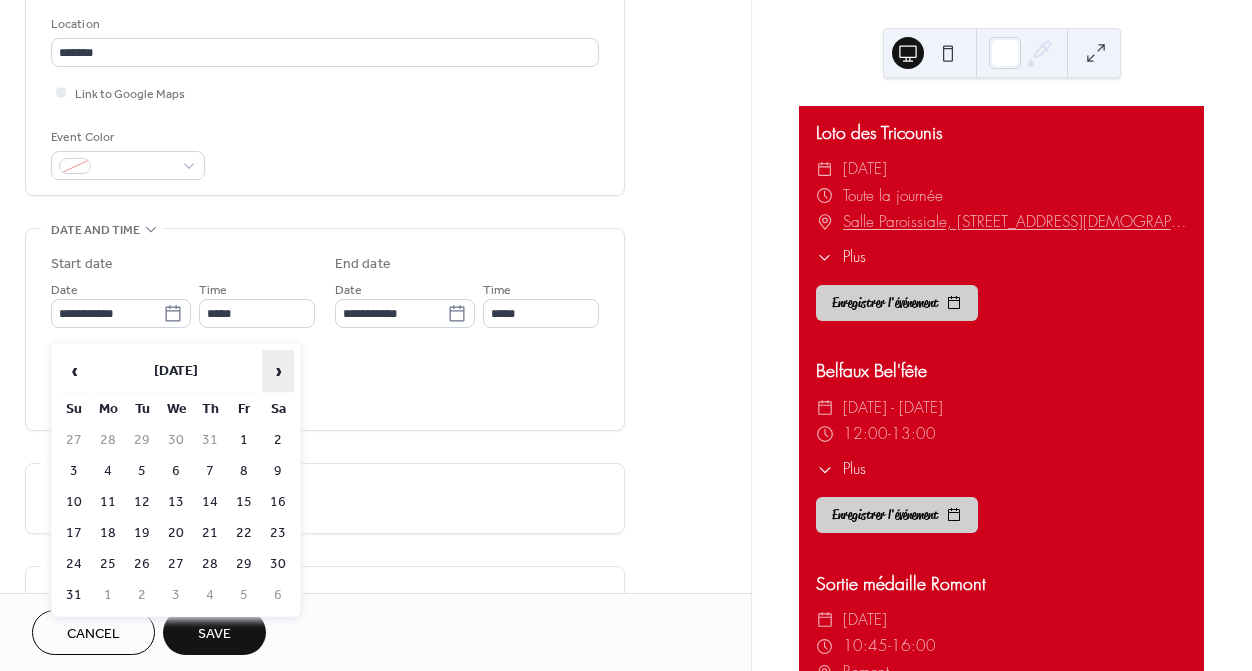 click on "›" at bounding box center [278, 371] 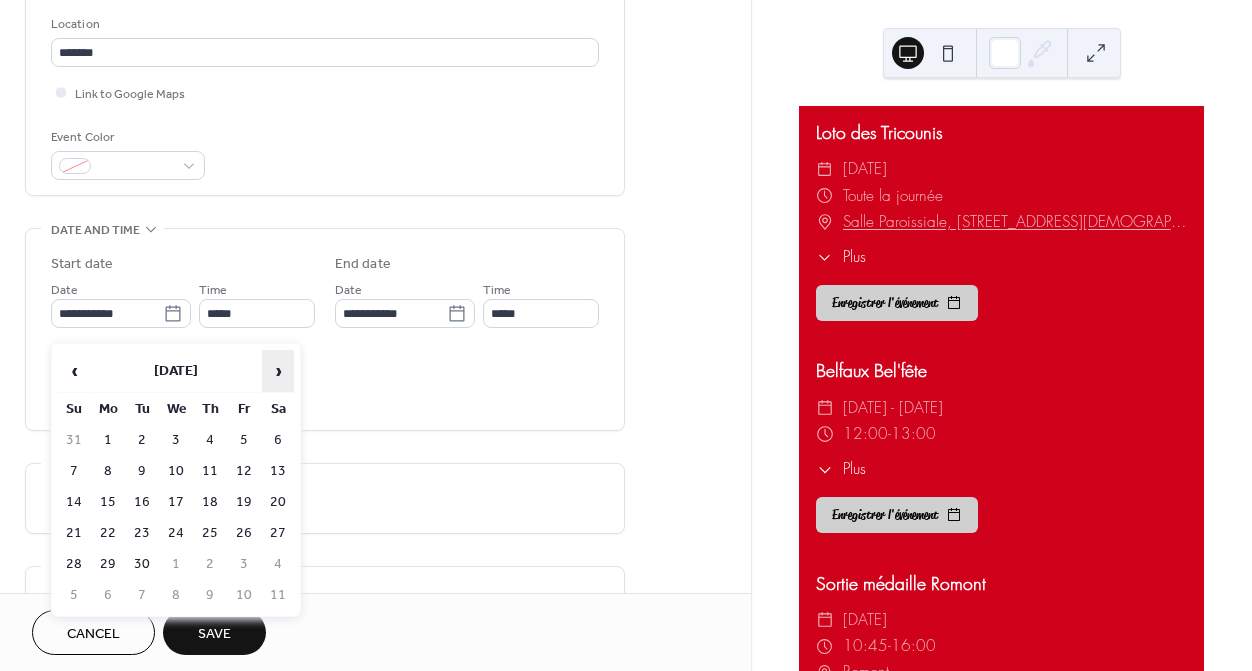 click on "›" at bounding box center (278, 371) 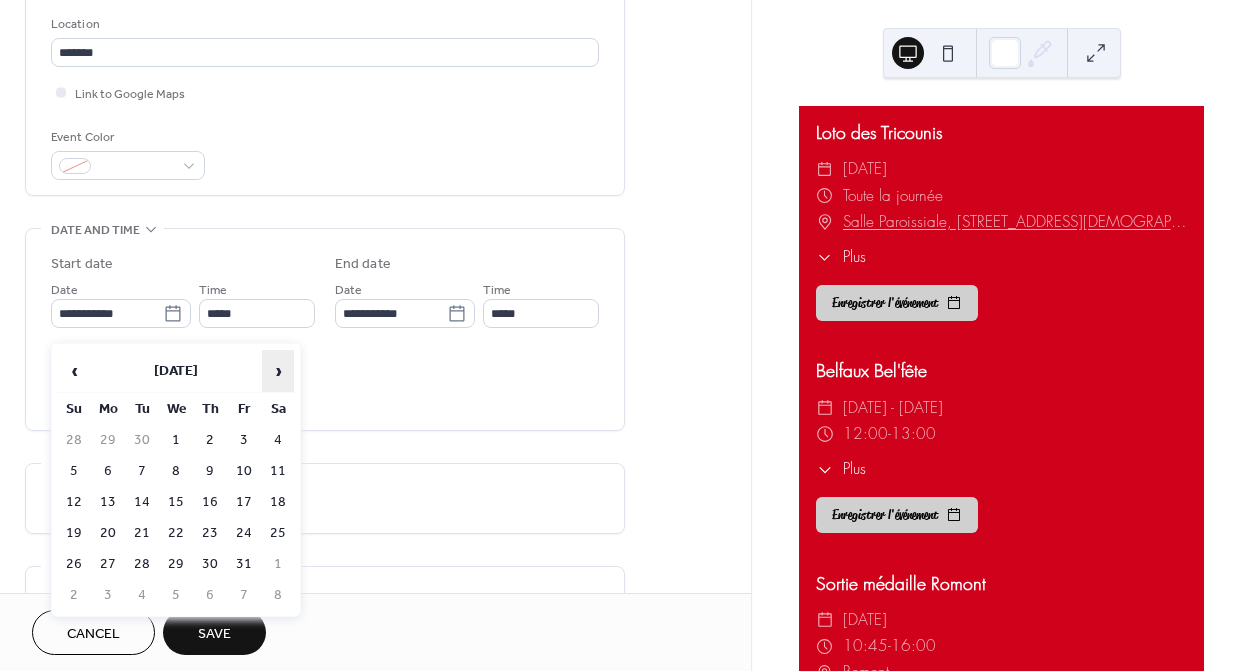 click on "›" at bounding box center [278, 371] 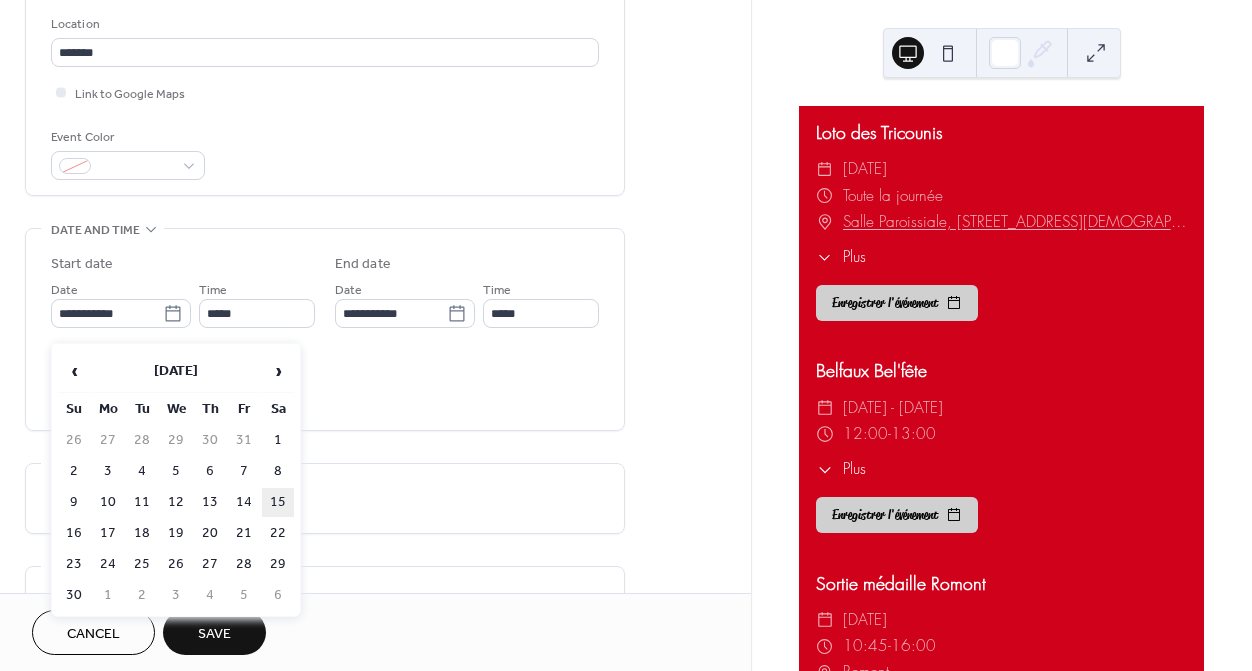 click on "15" at bounding box center [278, 502] 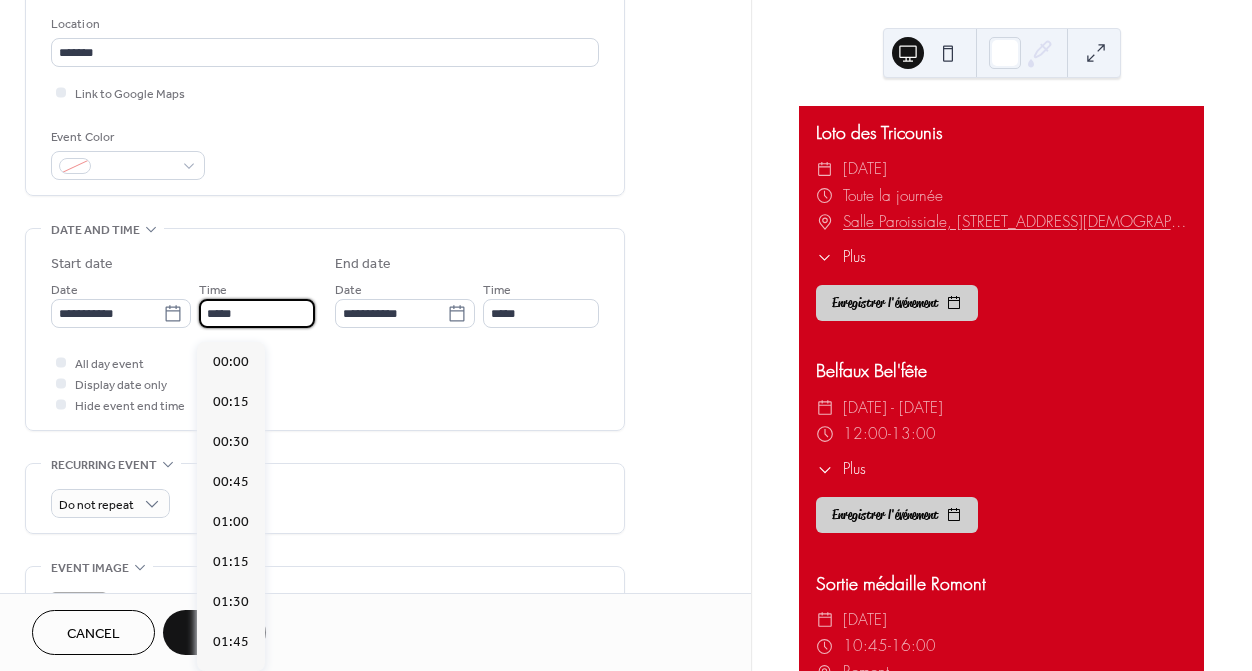 click on "*****" at bounding box center [257, 313] 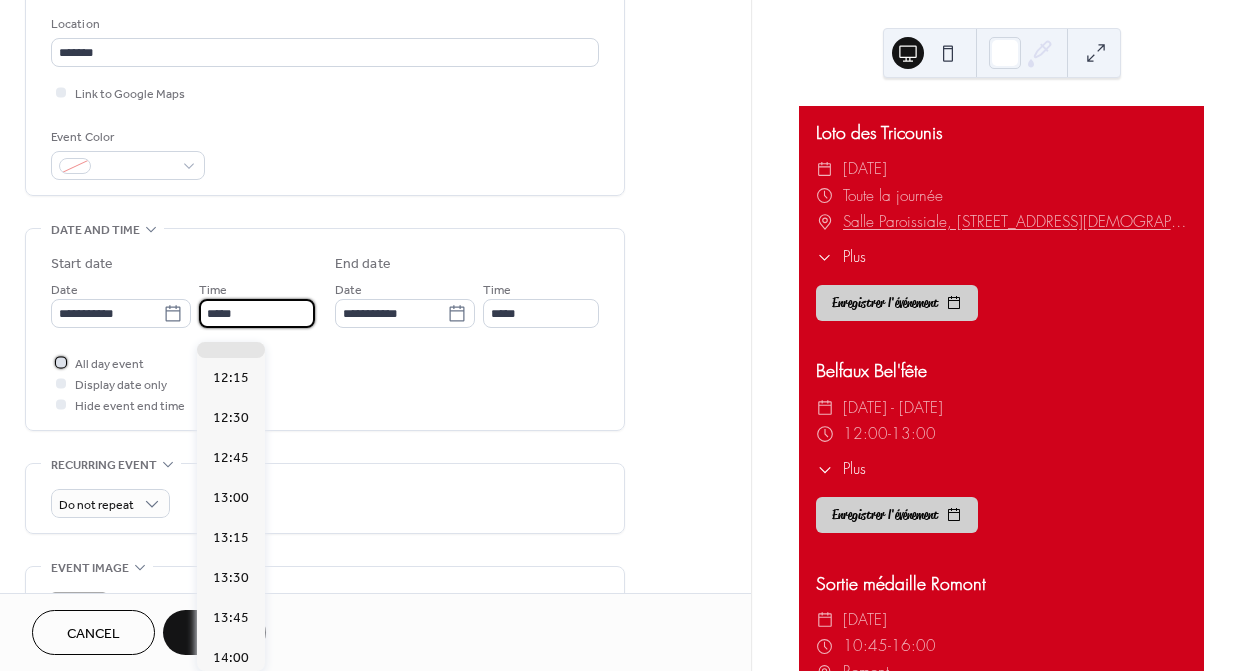 click at bounding box center [61, 362] 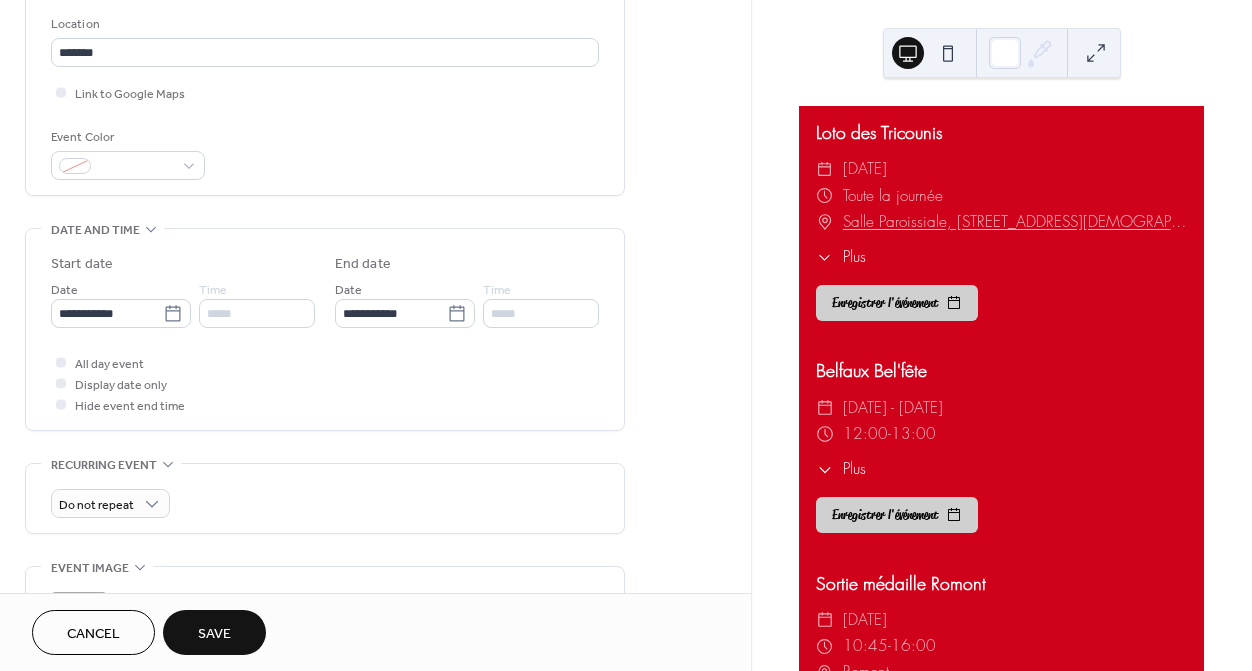 click on "Save" at bounding box center (214, 632) 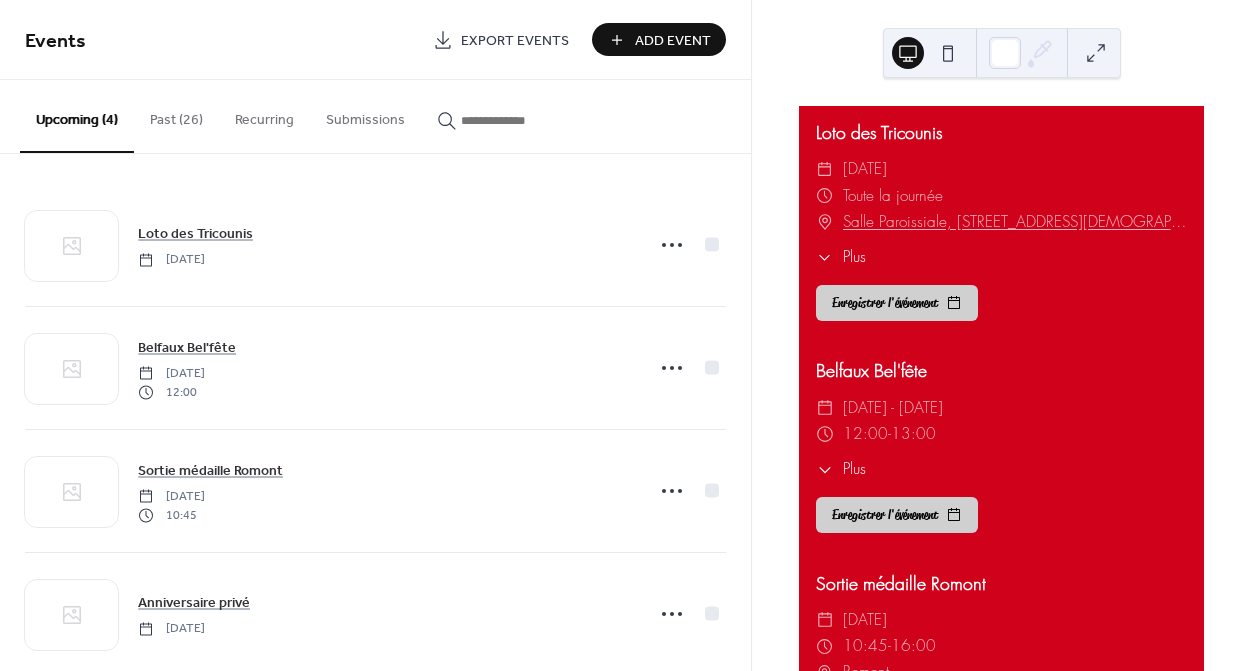 click on "Add Event" at bounding box center [673, 41] 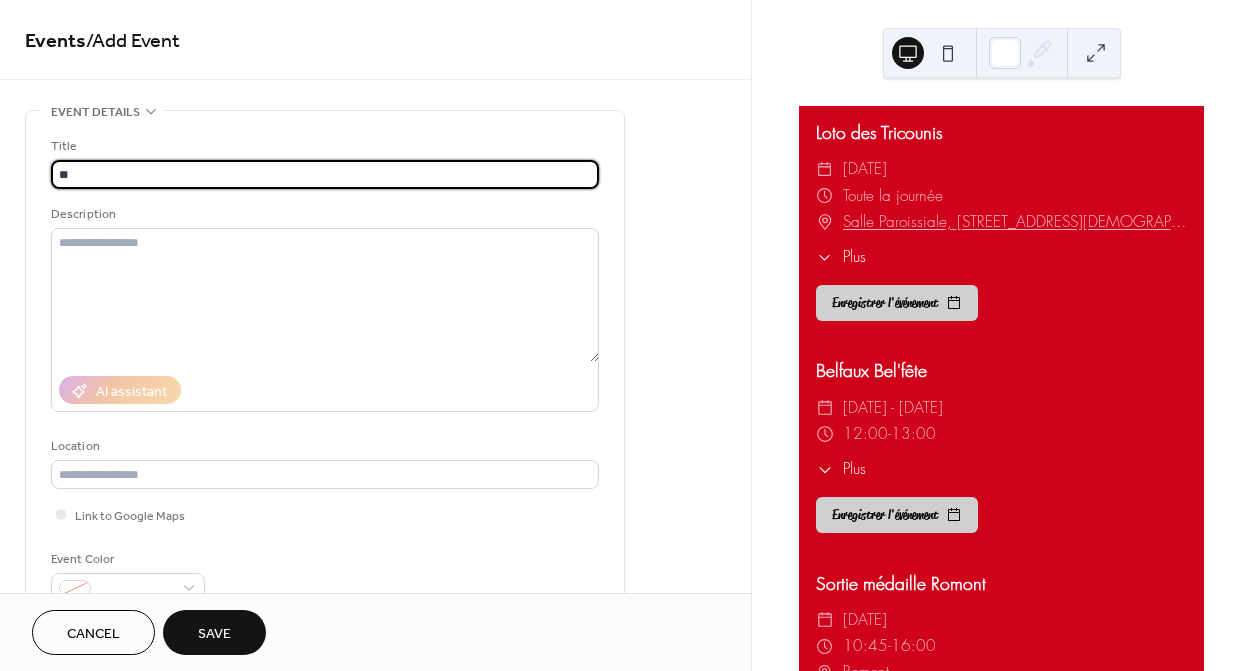 click on "**" at bounding box center (325, 174) 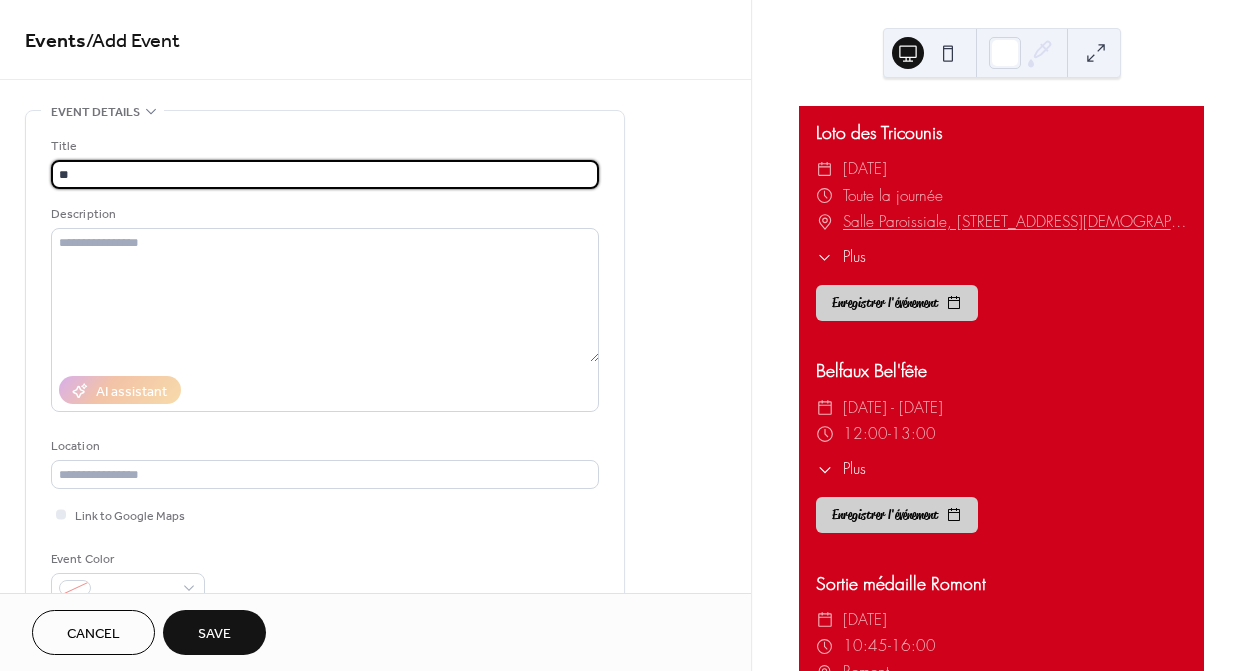 type on "*" 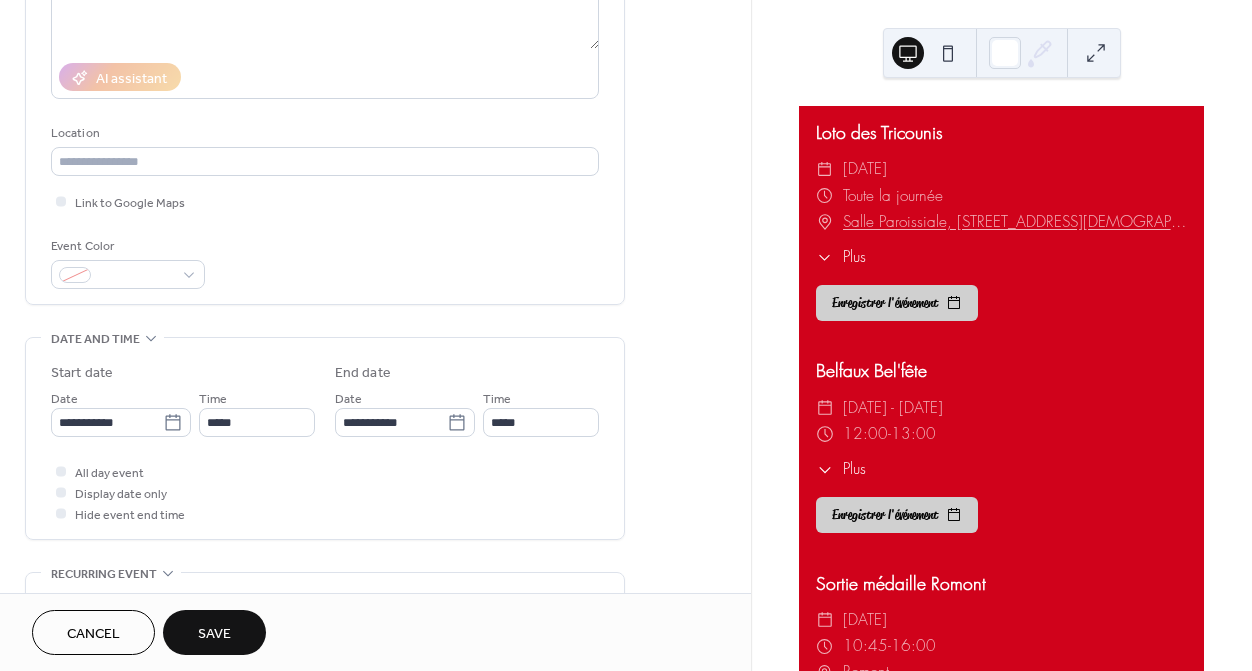 scroll, scrollTop: 338, scrollLeft: 0, axis: vertical 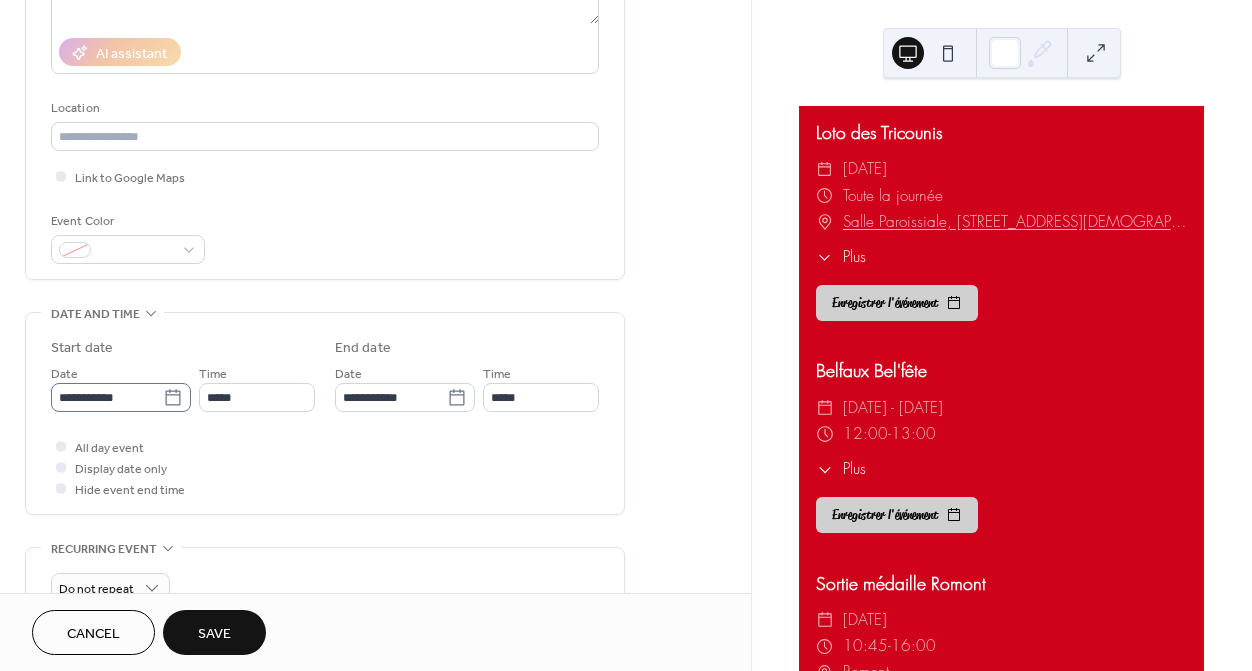 type on "**********" 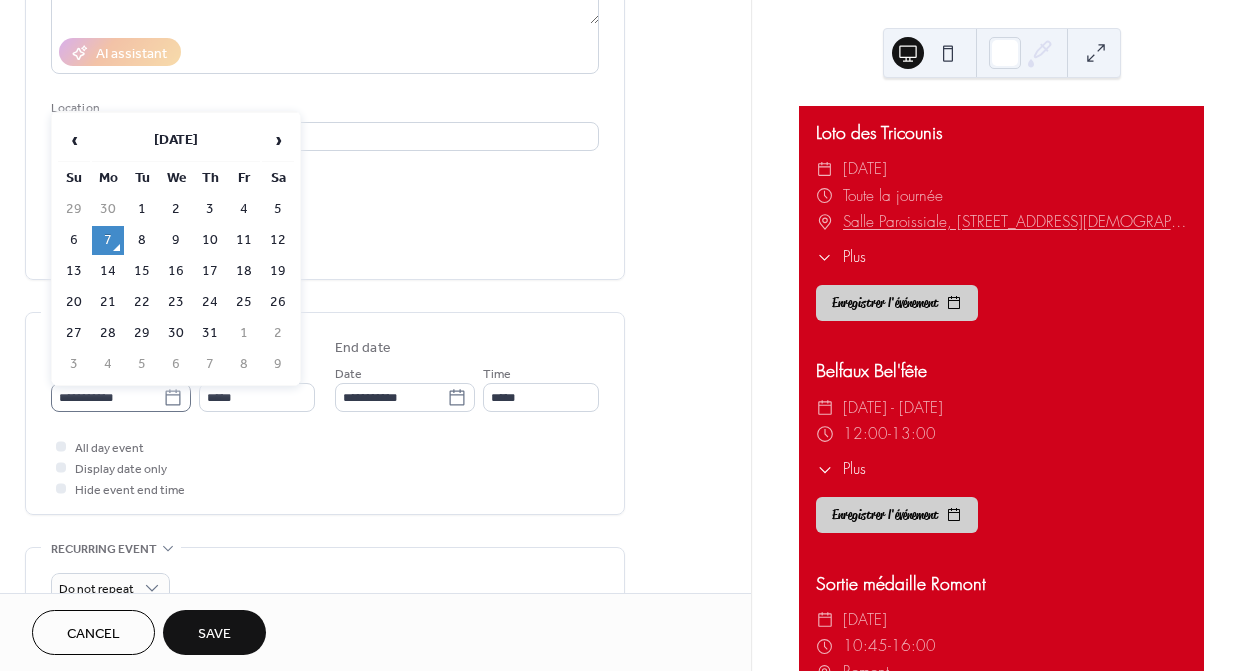 click 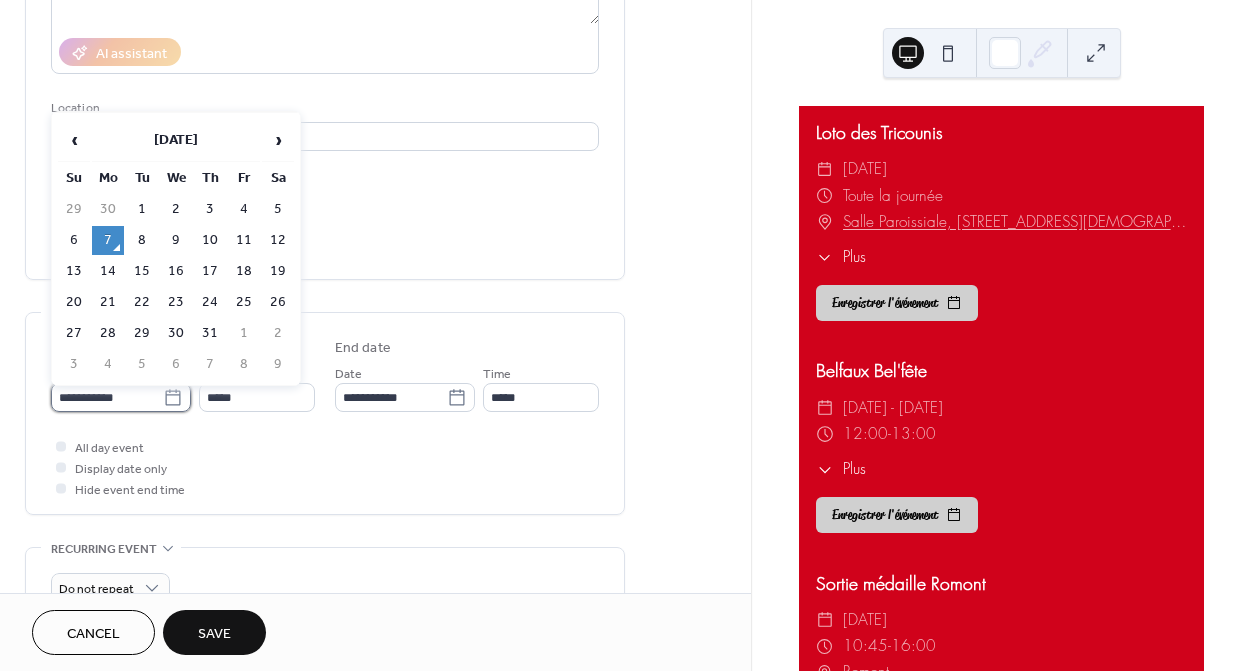 click on "**********" at bounding box center (107, 397) 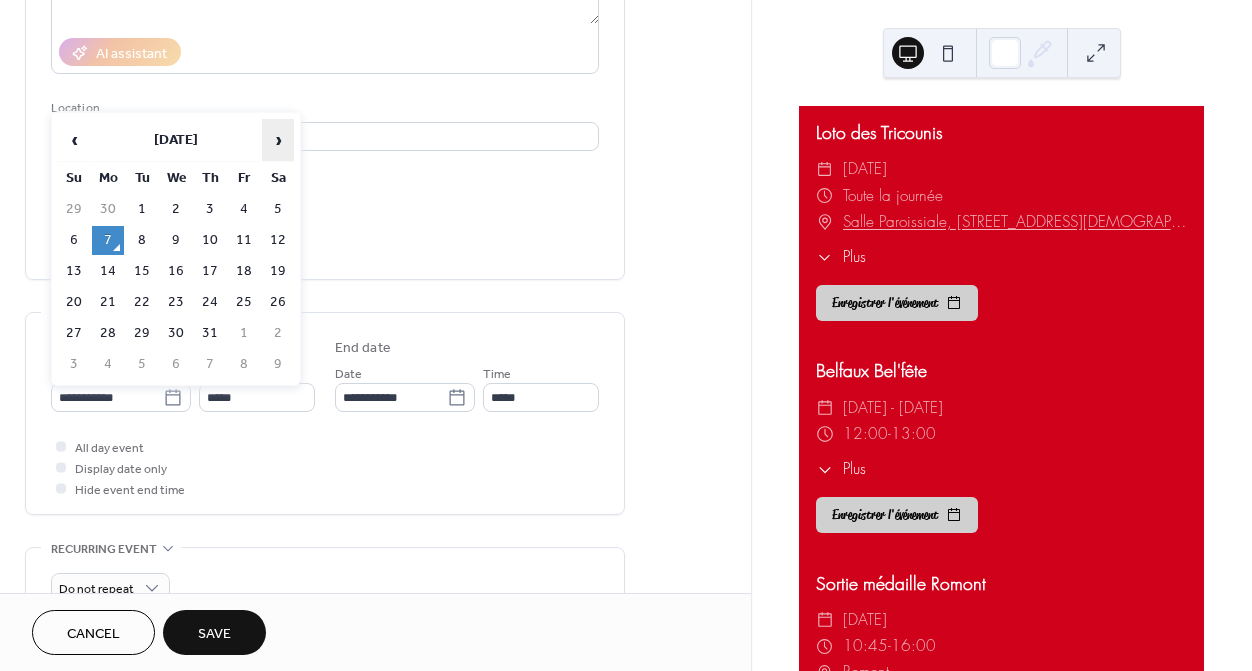 click on "›" at bounding box center (278, 140) 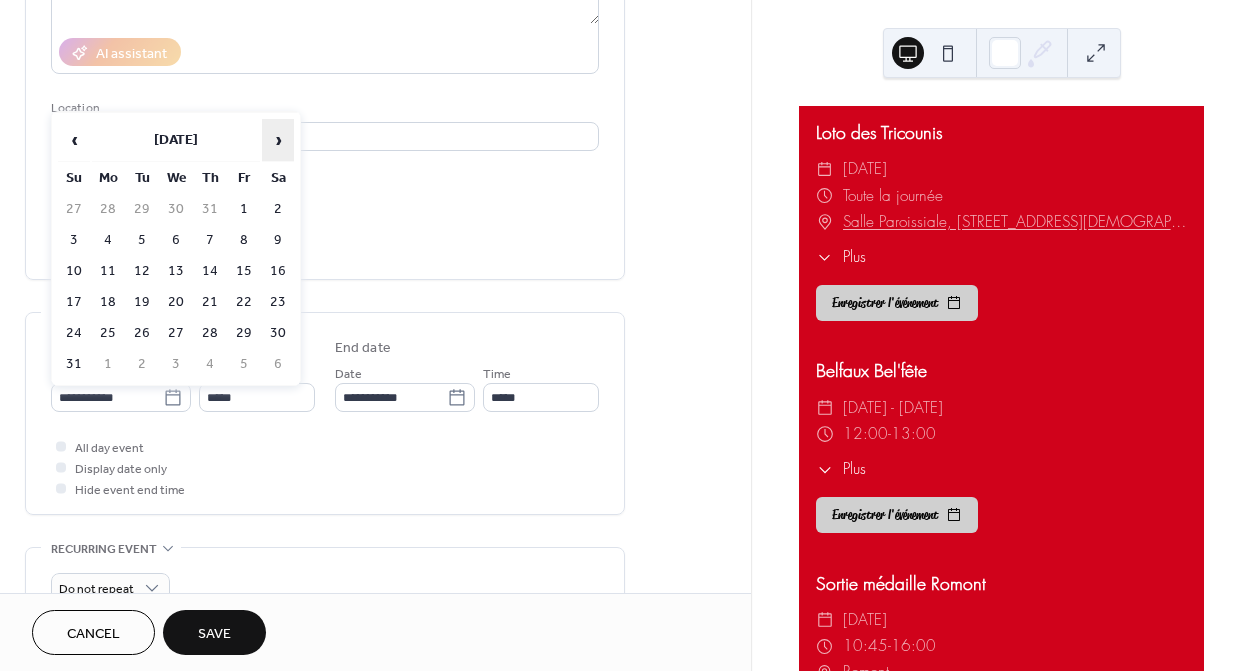 click on "›" at bounding box center (278, 140) 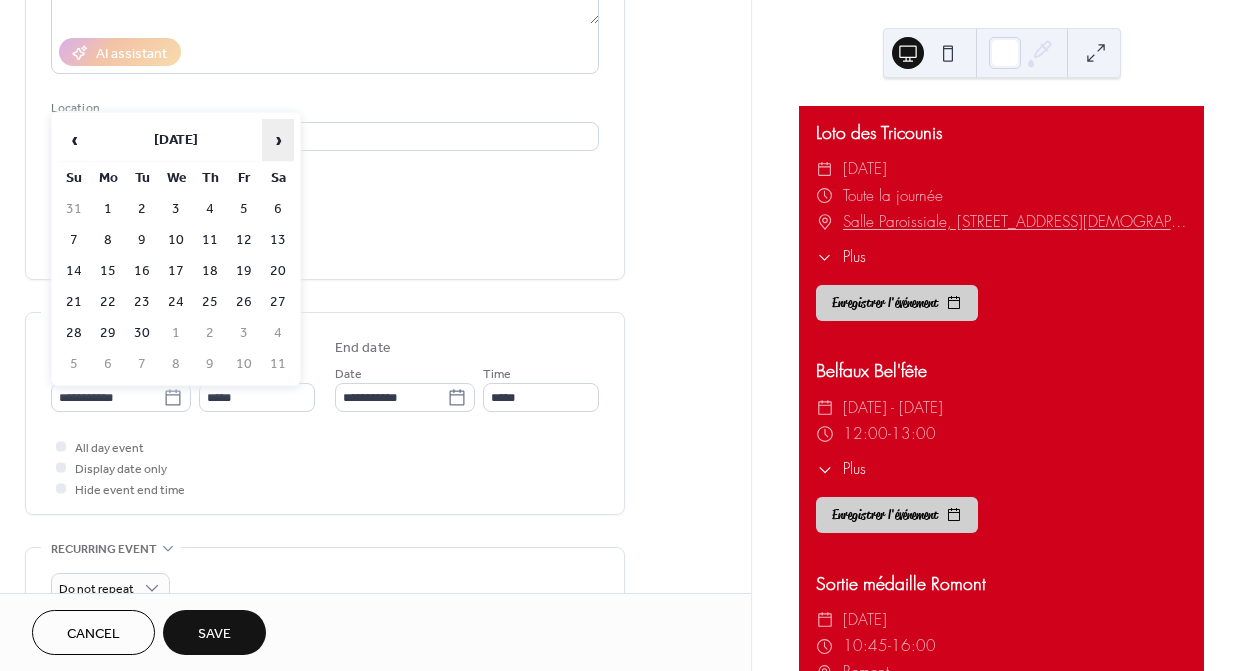 click on "›" at bounding box center [278, 140] 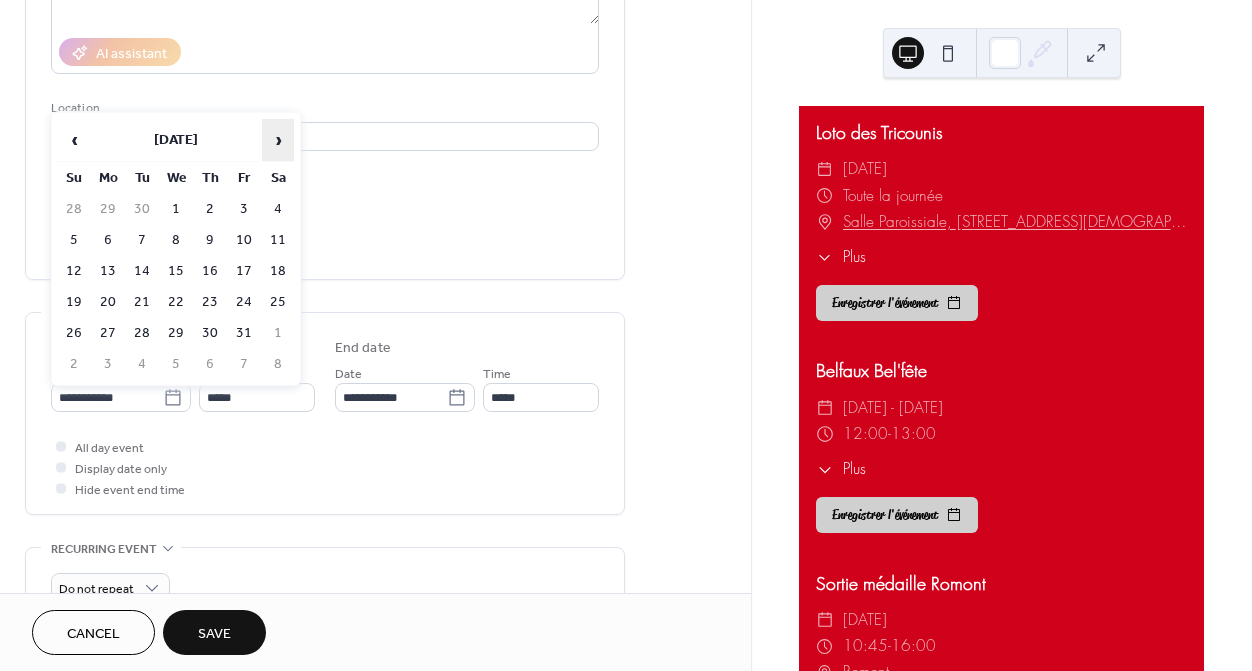 click on "›" at bounding box center [278, 140] 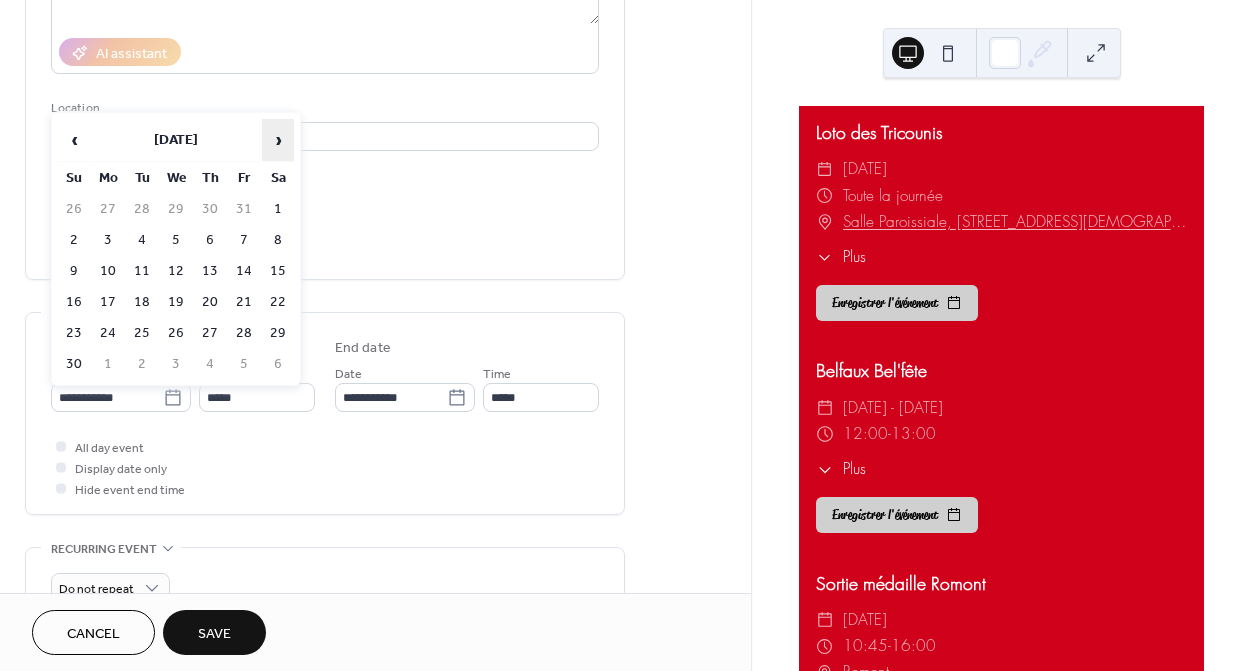 click on "›" at bounding box center [278, 140] 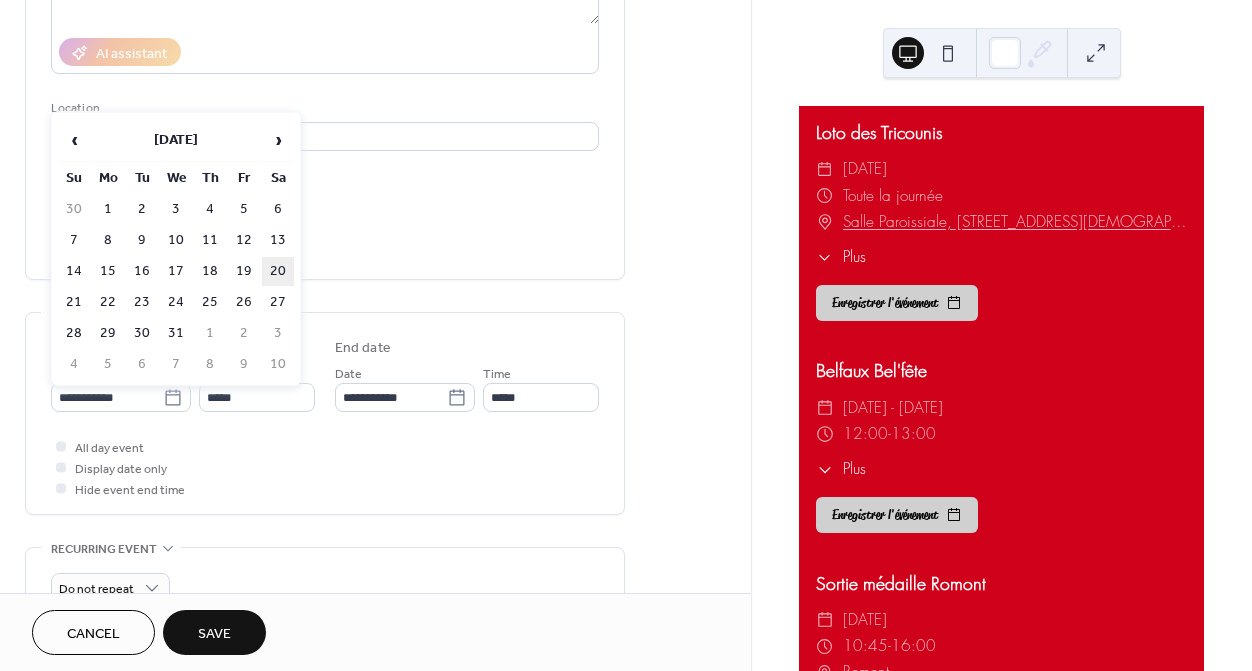 click on "20" at bounding box center [278, 271] 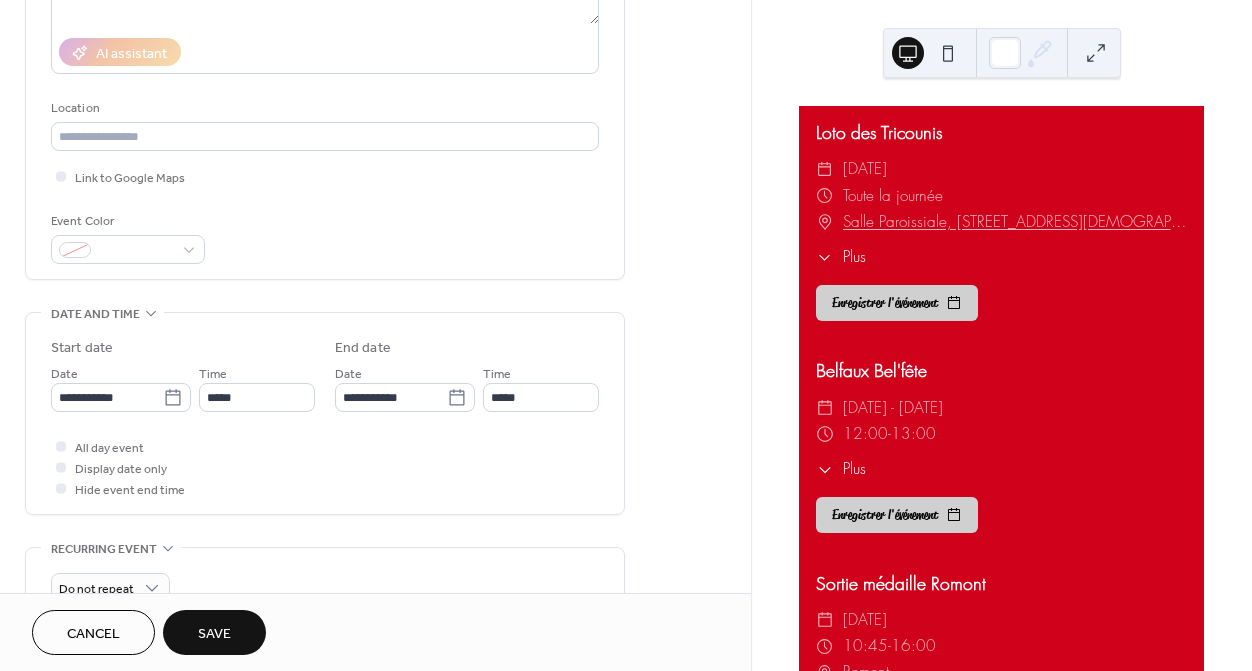 type on "**********" 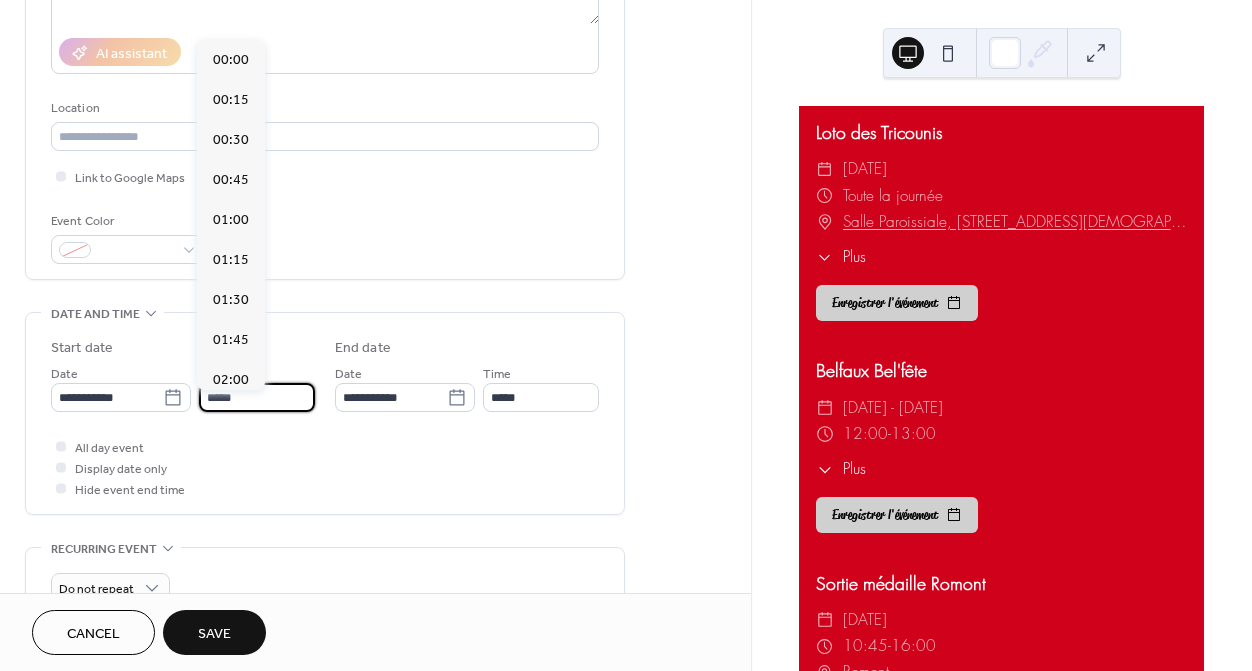 click on "*****" at bounding box center (257, 397) 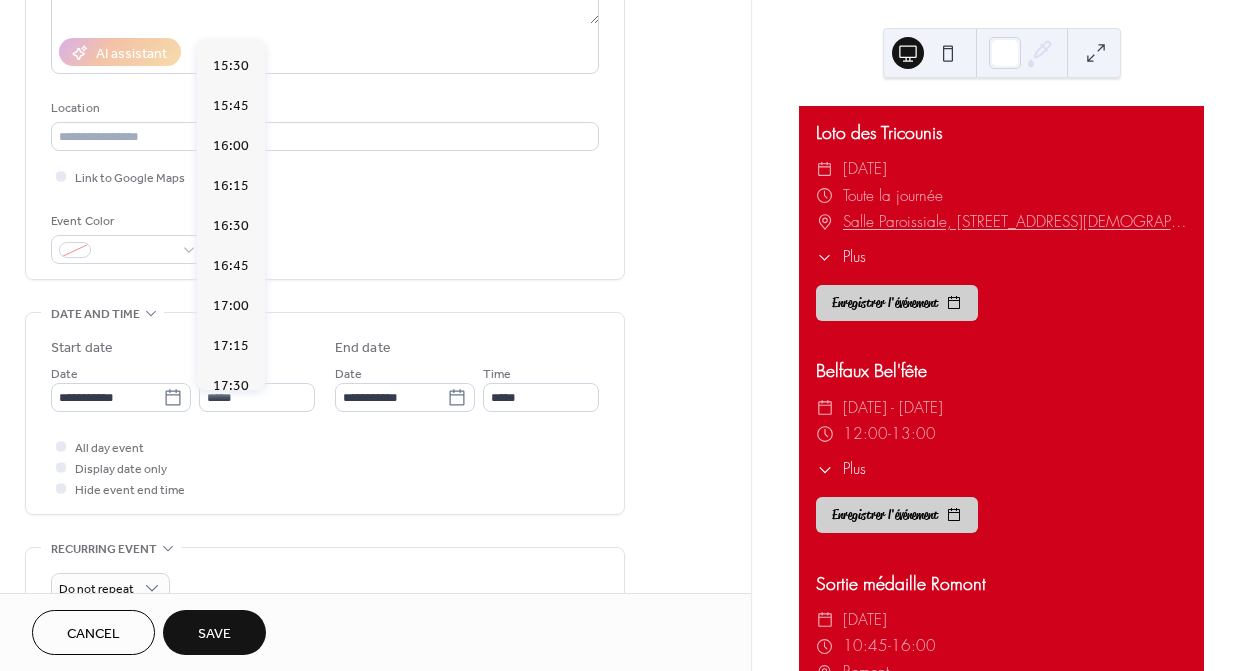 scroll, scrollTop: 2513, scrollLeft: 0, axis: vertical 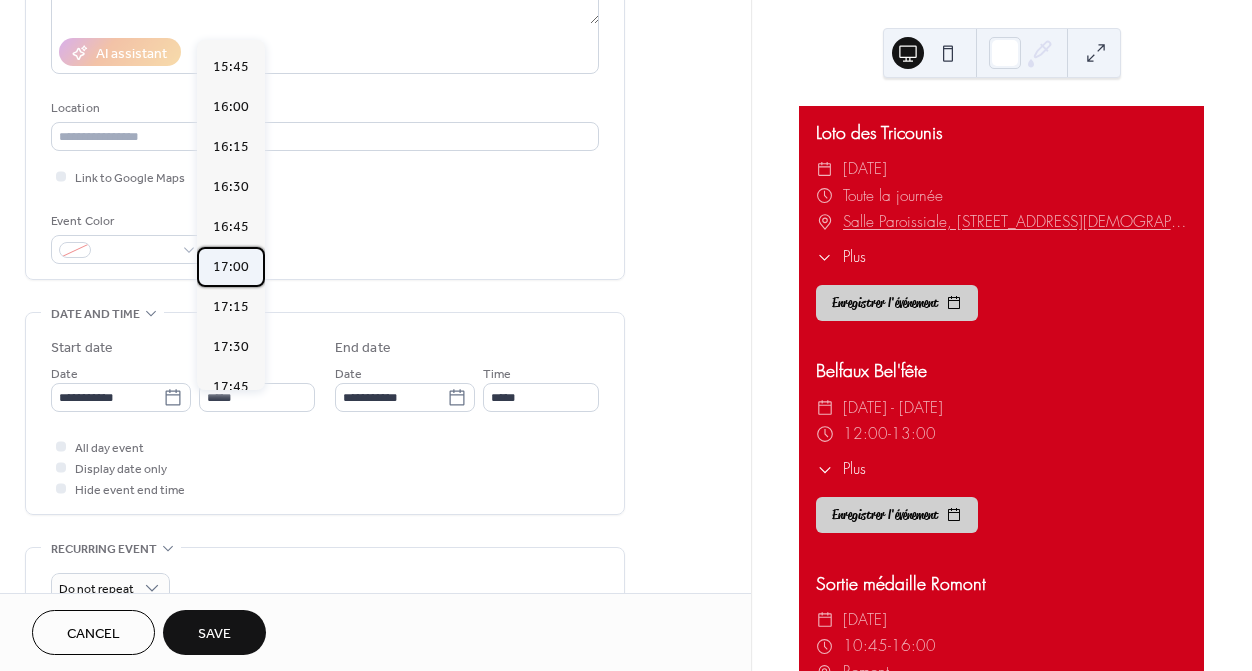 click on "17:00" at bounding box center [231, 267] 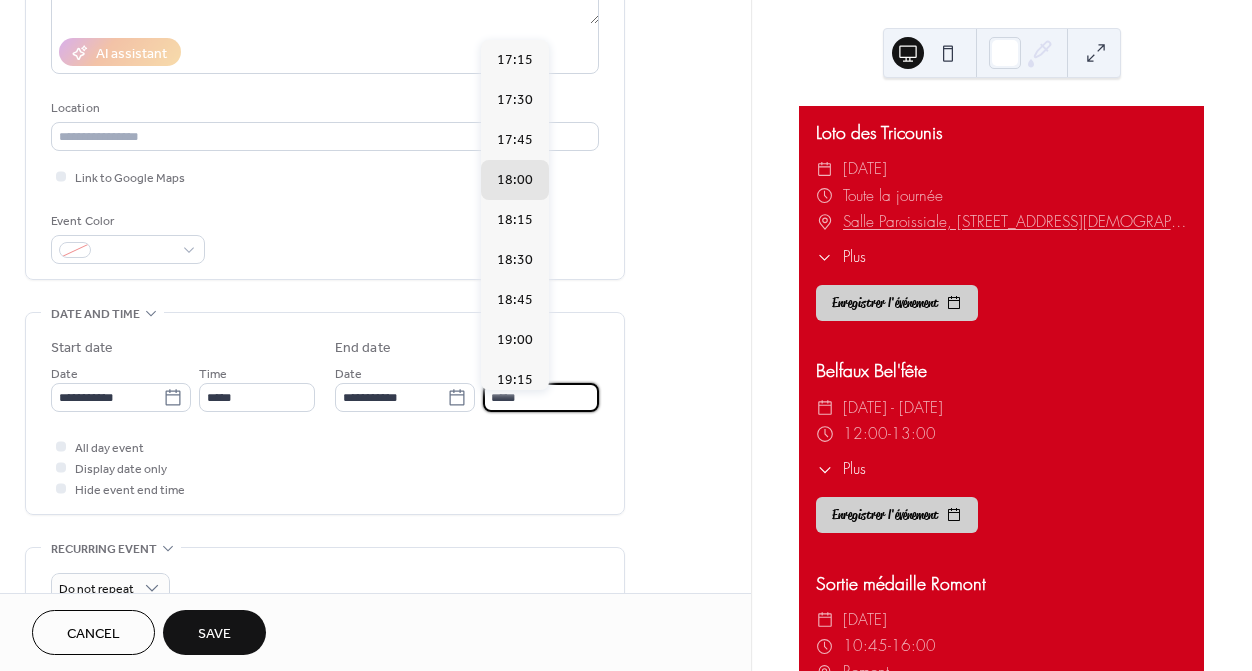 click on "*****" at bounding box center (541, 397) 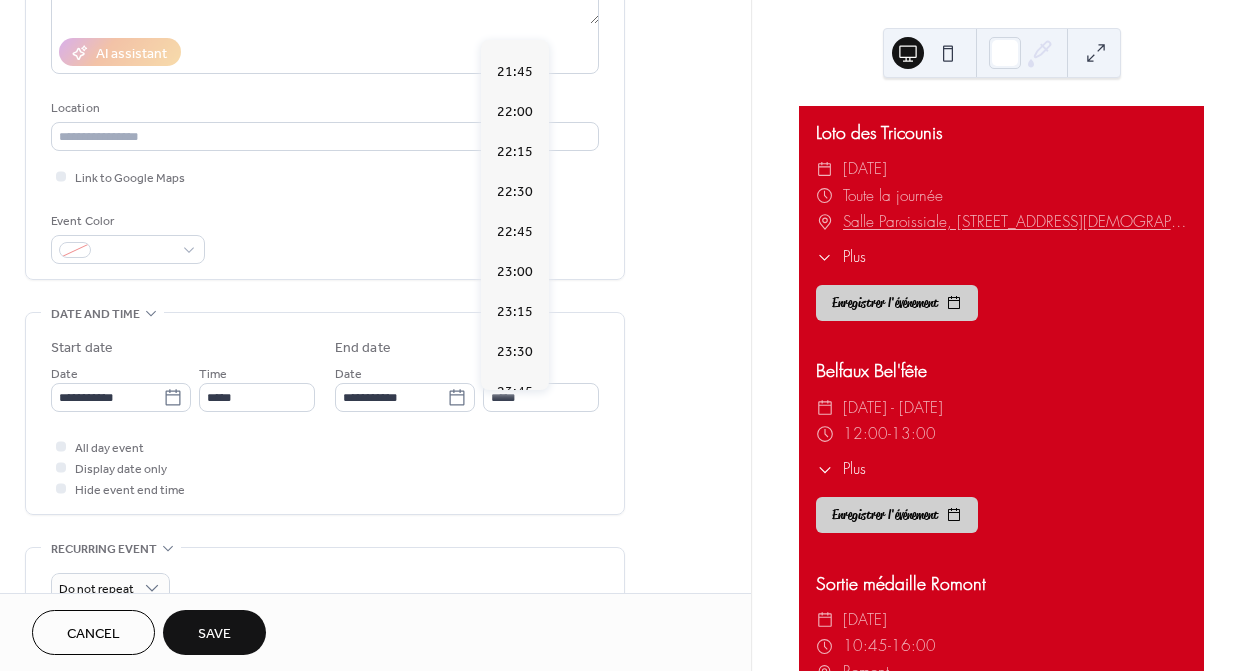 scroll, scrollTop: 744, scrollLeft: 0, axis: vertical 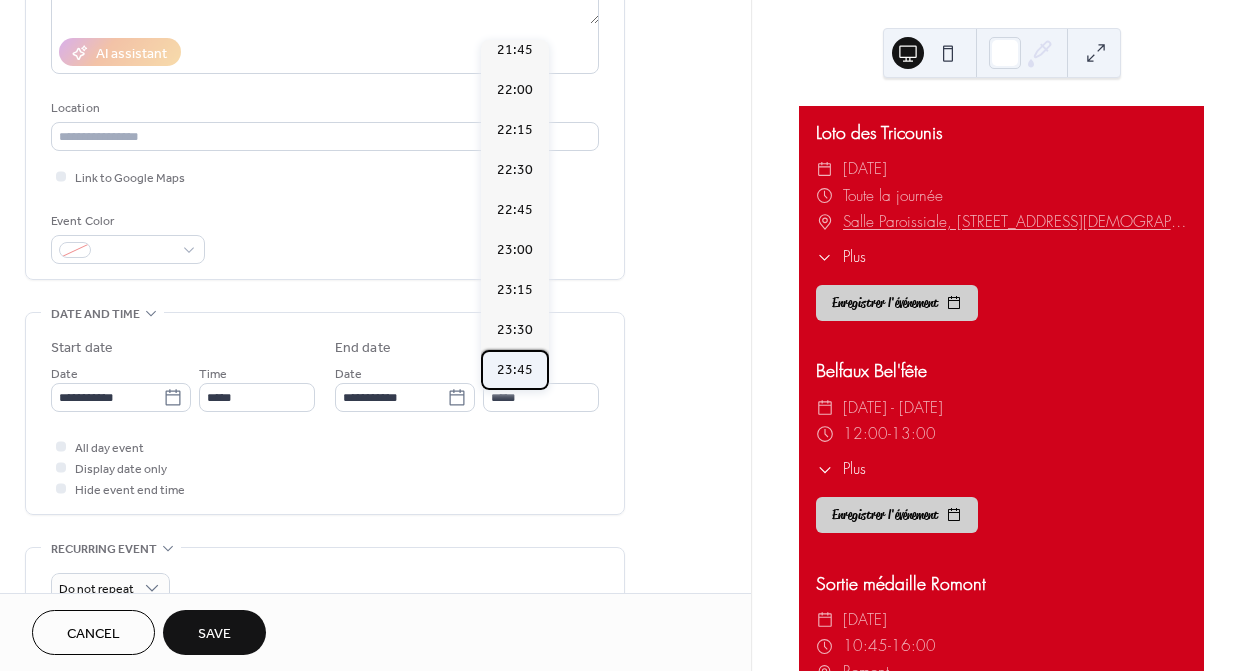 click on "23:45" at bounding box center (515, 370) 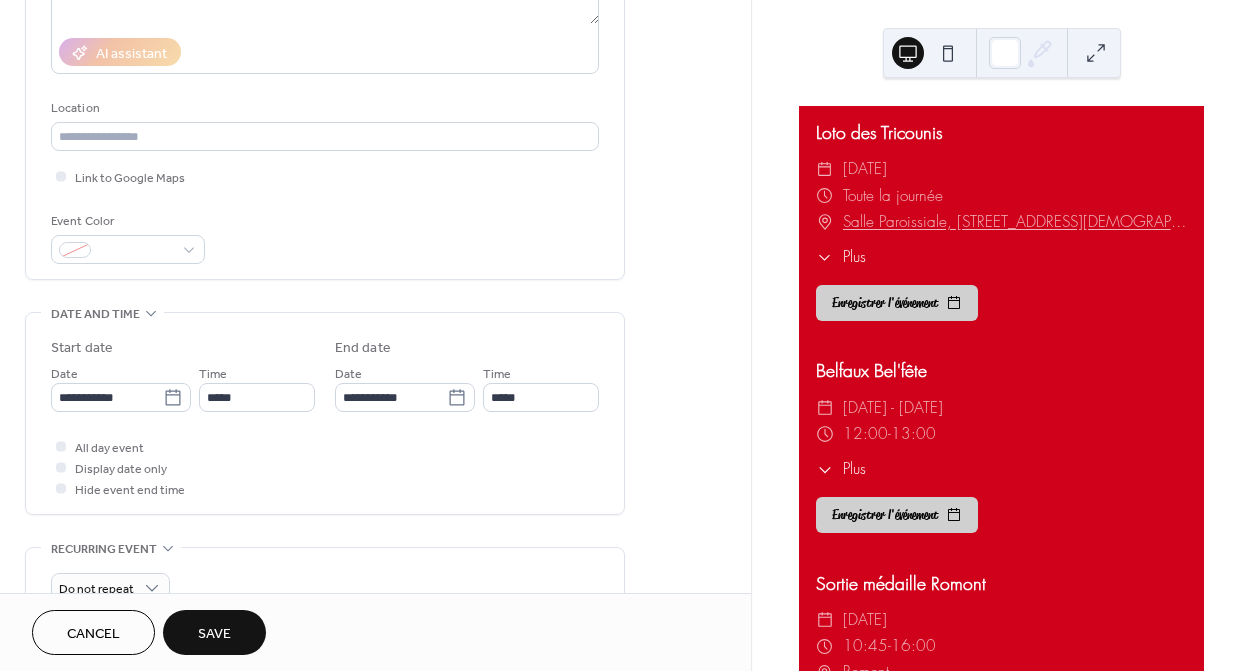 click on "Save" at bounding box center (214, 634) 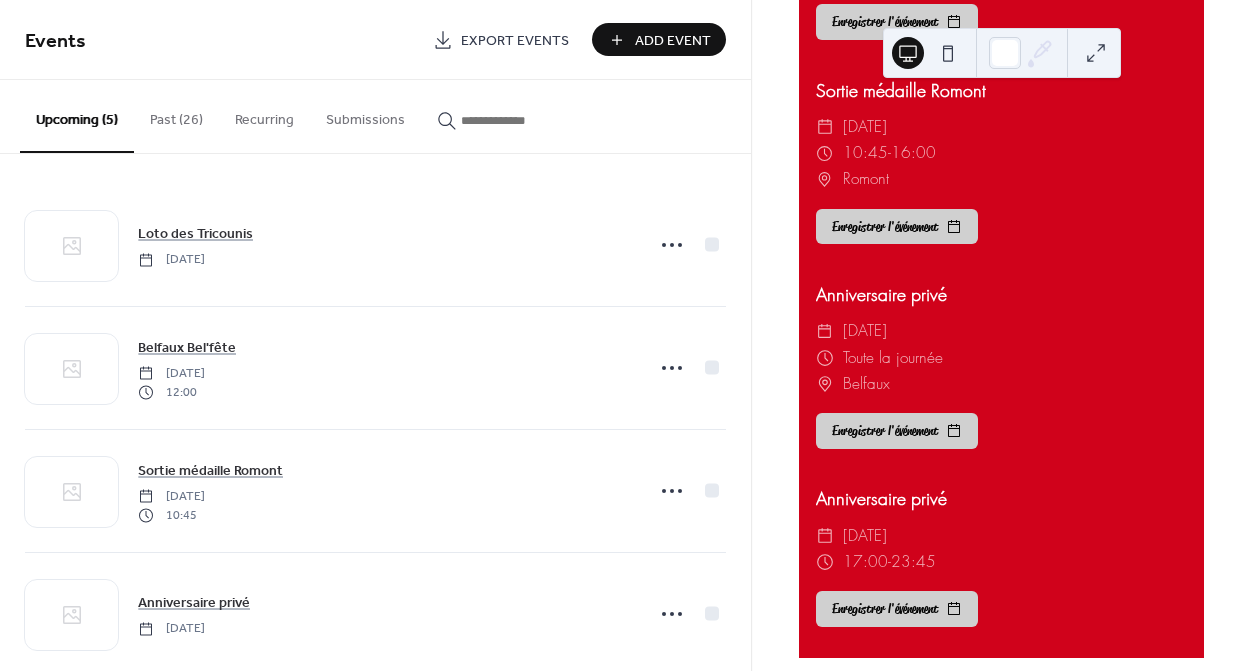 scroll, scrollTop: 512, scrollLeft: 0, axis: vertical 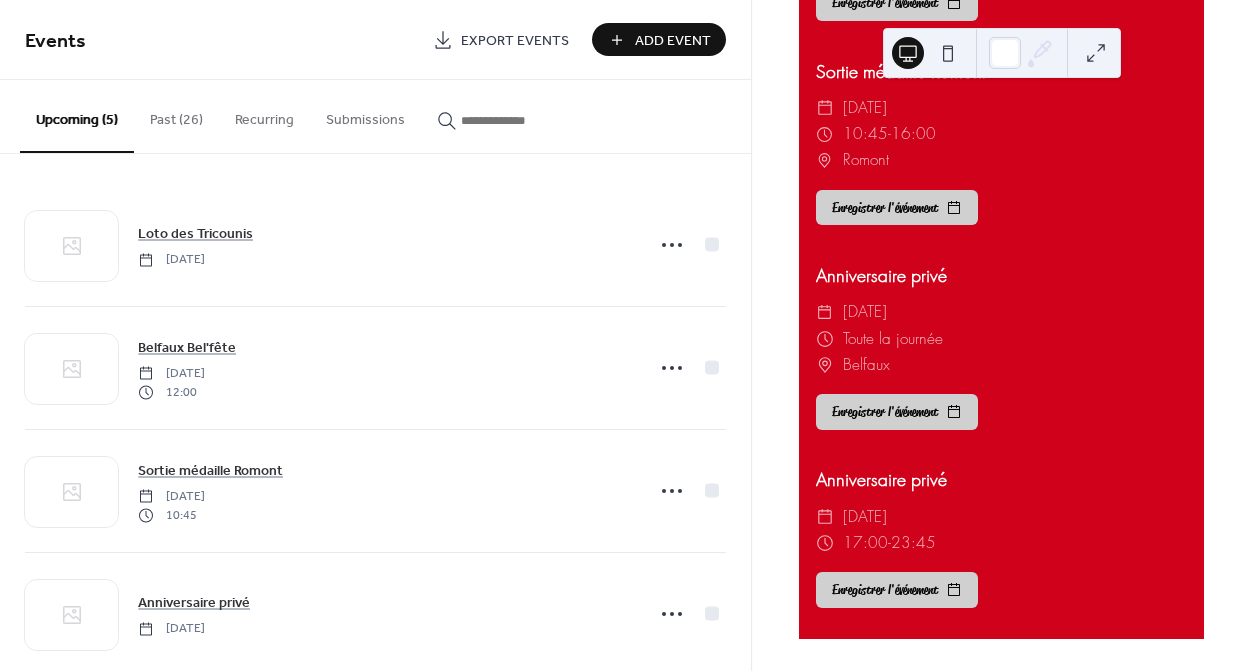 click on "Add Event" at bounding box center (673, 41) 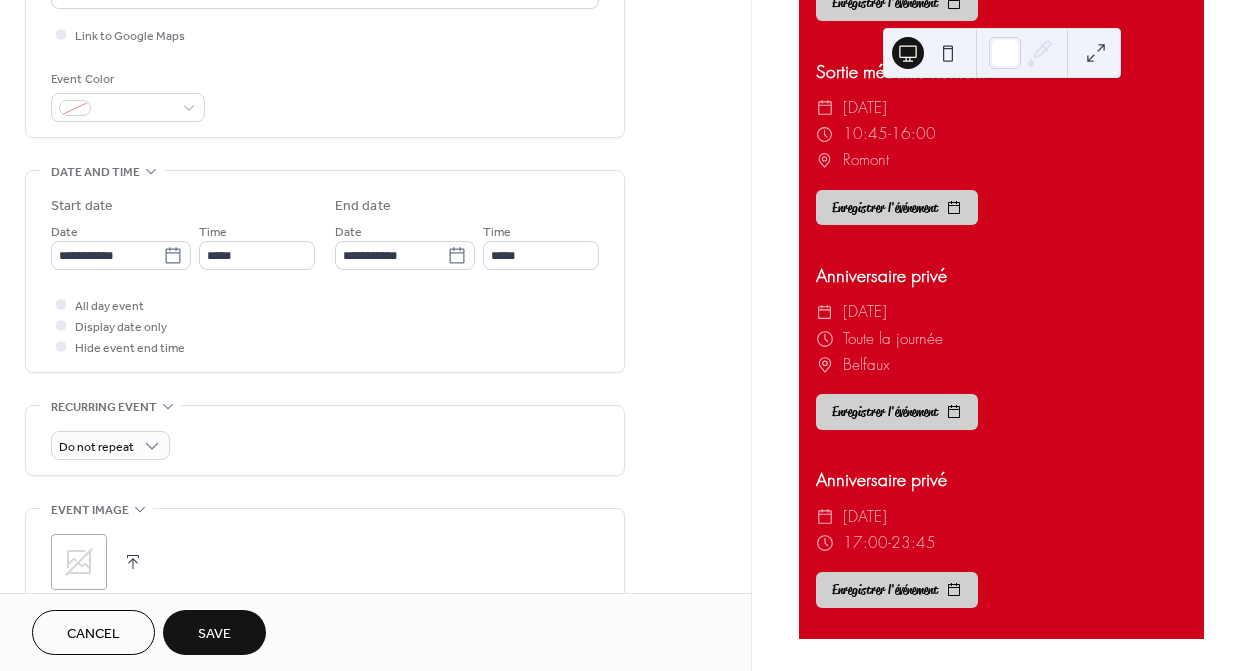 scroll, scrollTop: 494, scrollLeft: 0, axis: vertical 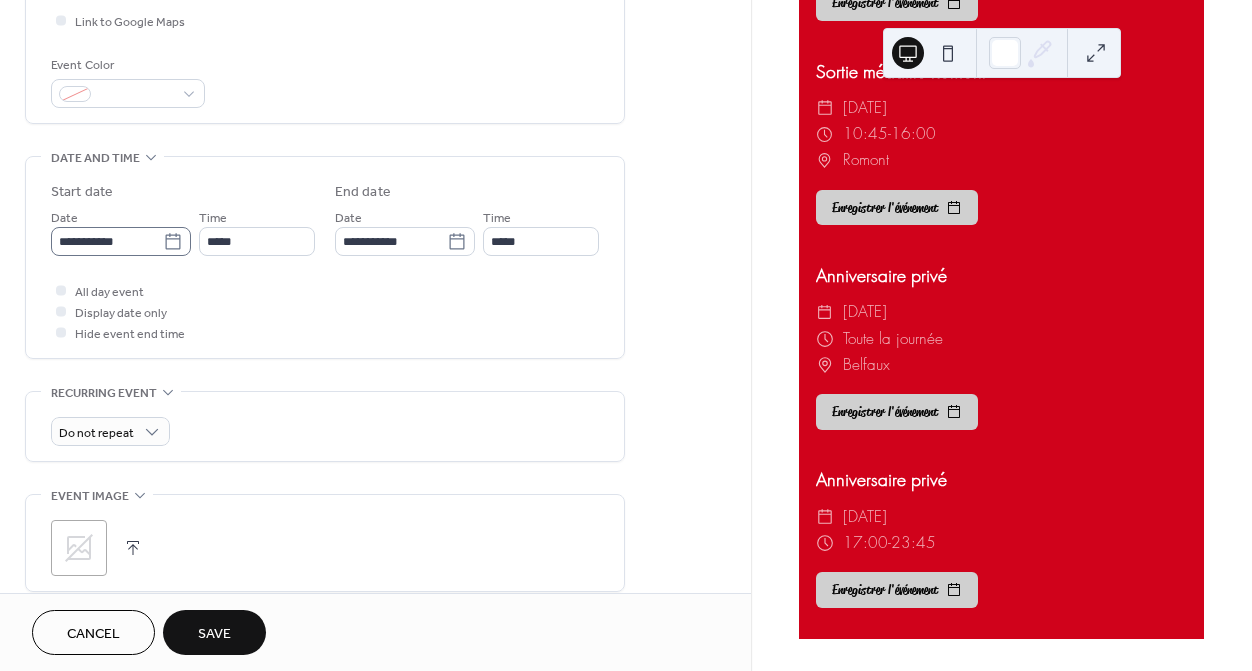 type on "**********" 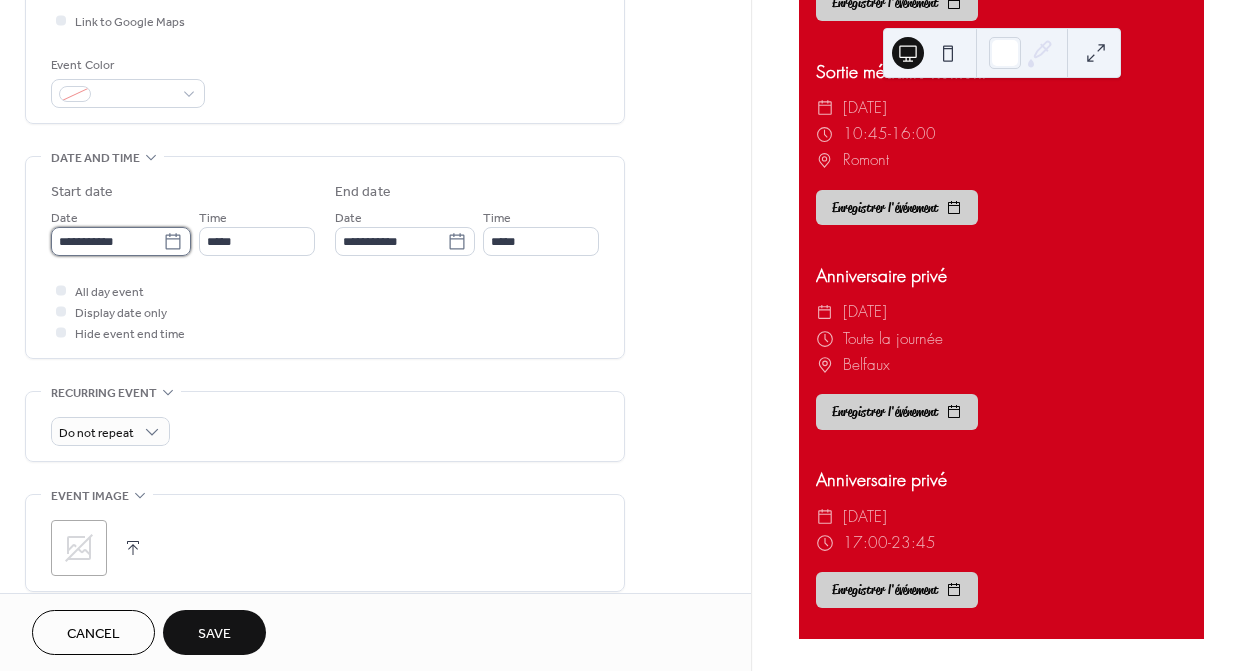 click on "**********" at bounding box center [107, 241] 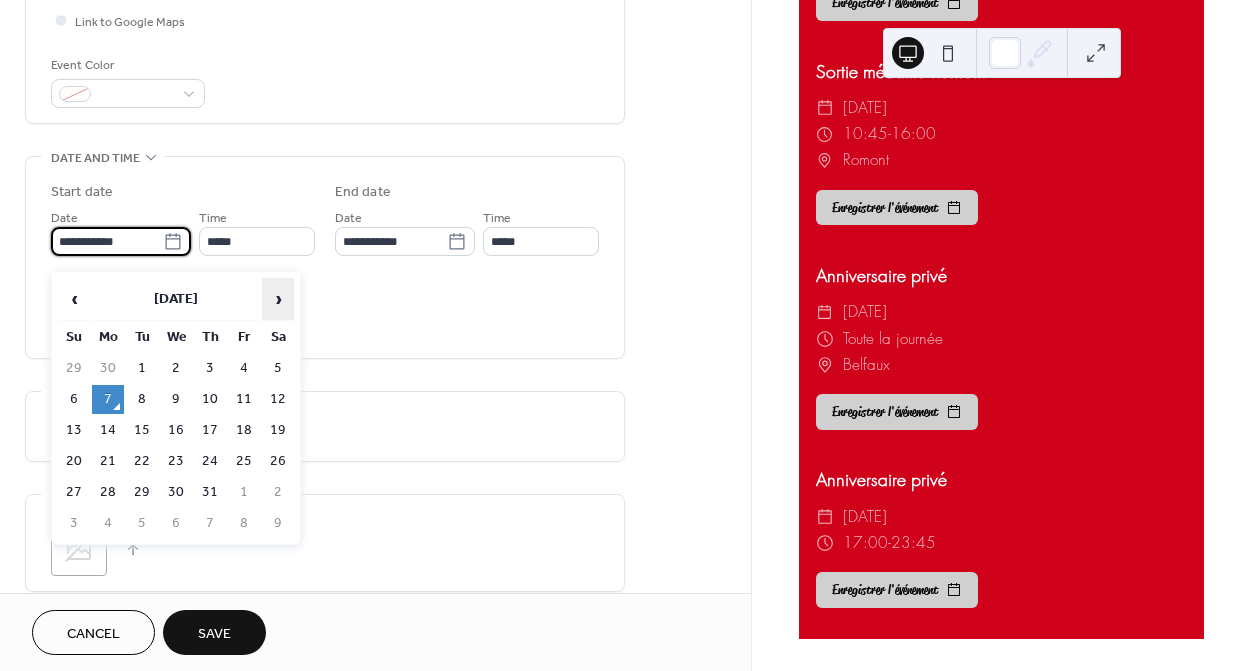 click on "›" at bounding box center [278, 299] 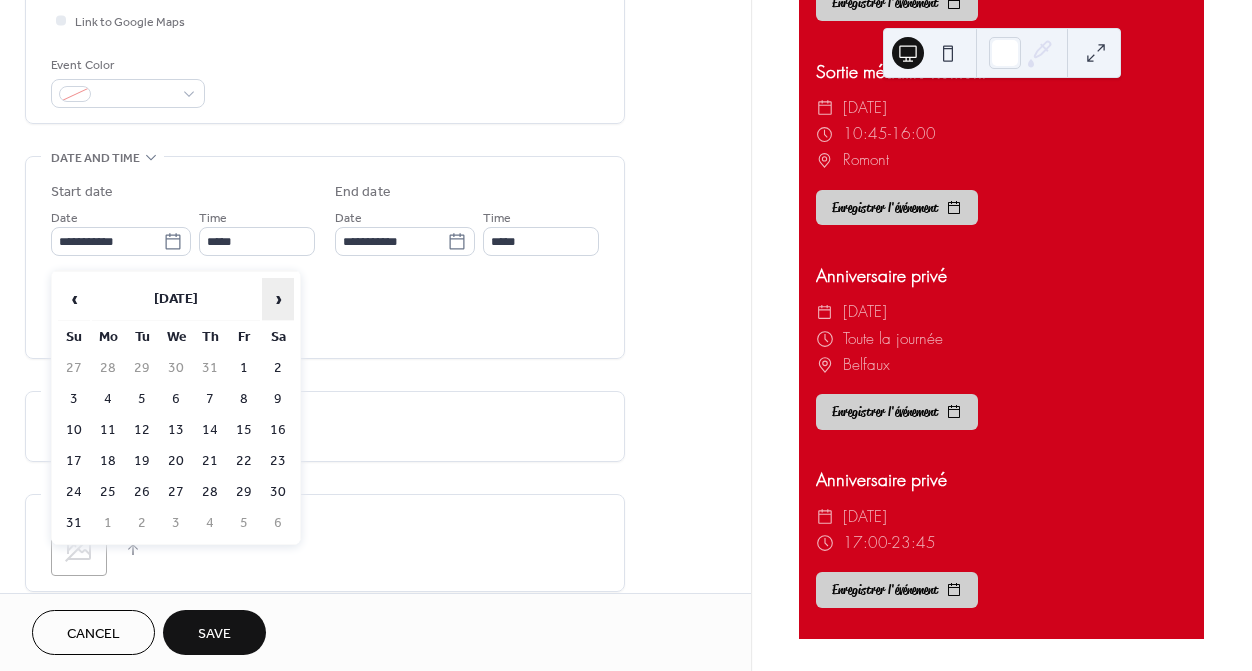click on "›" at bounding box center (278, 299) 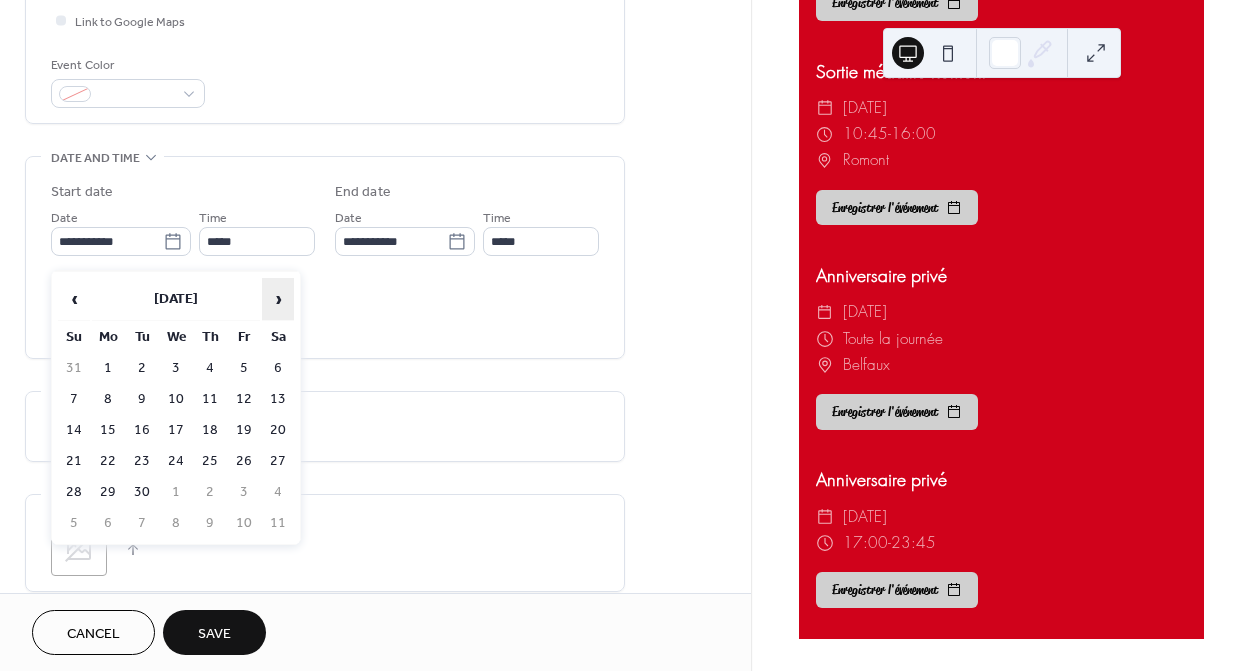 click on "›" at bounding box center [278, 299] 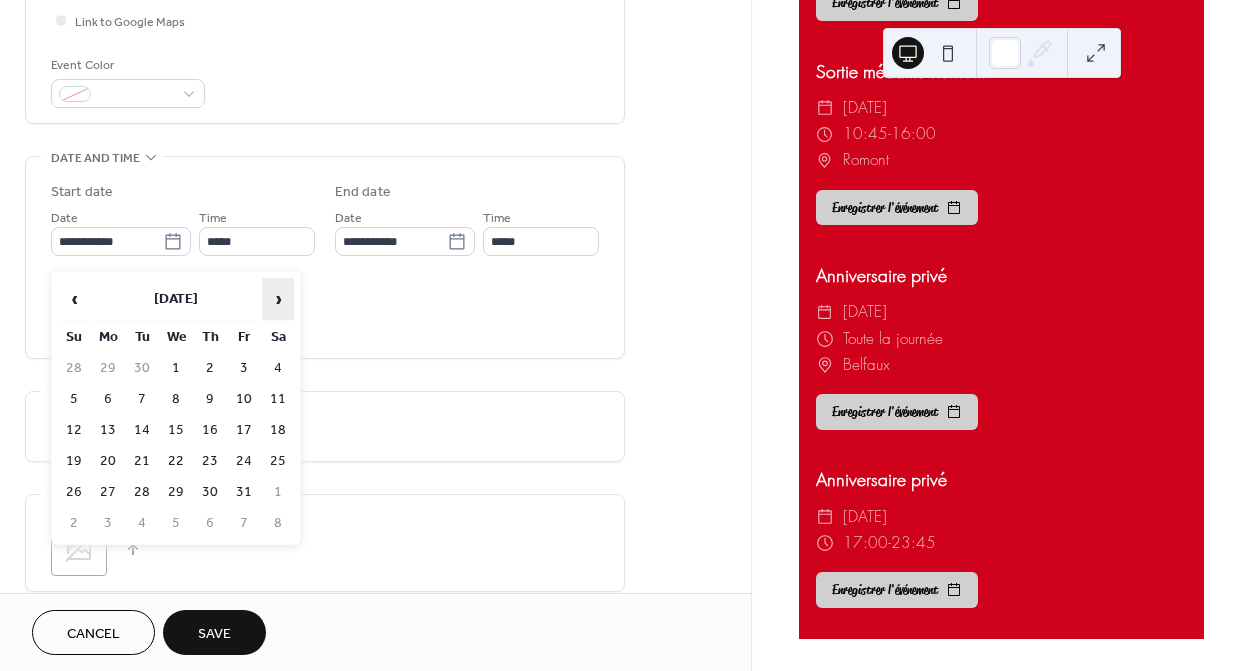 click on "›" at bounding box center [278, 299] 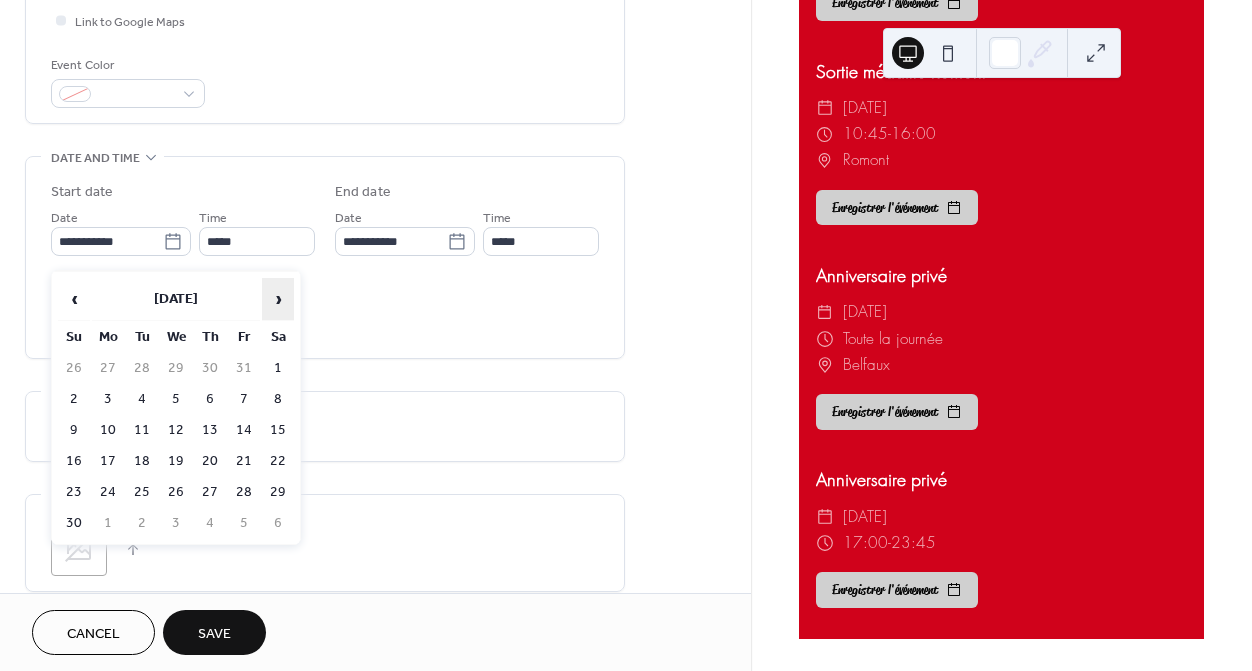 click on "›" at bounding box center [278, 299] 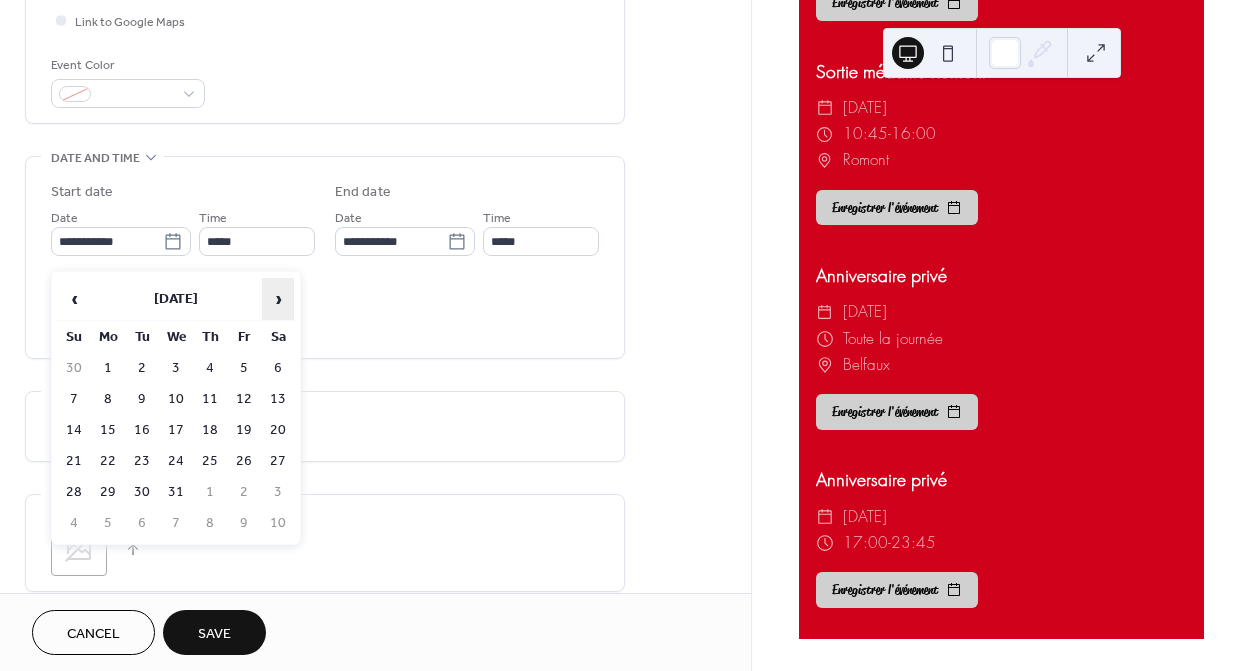 click on "›" at bounding box center (278, 299) 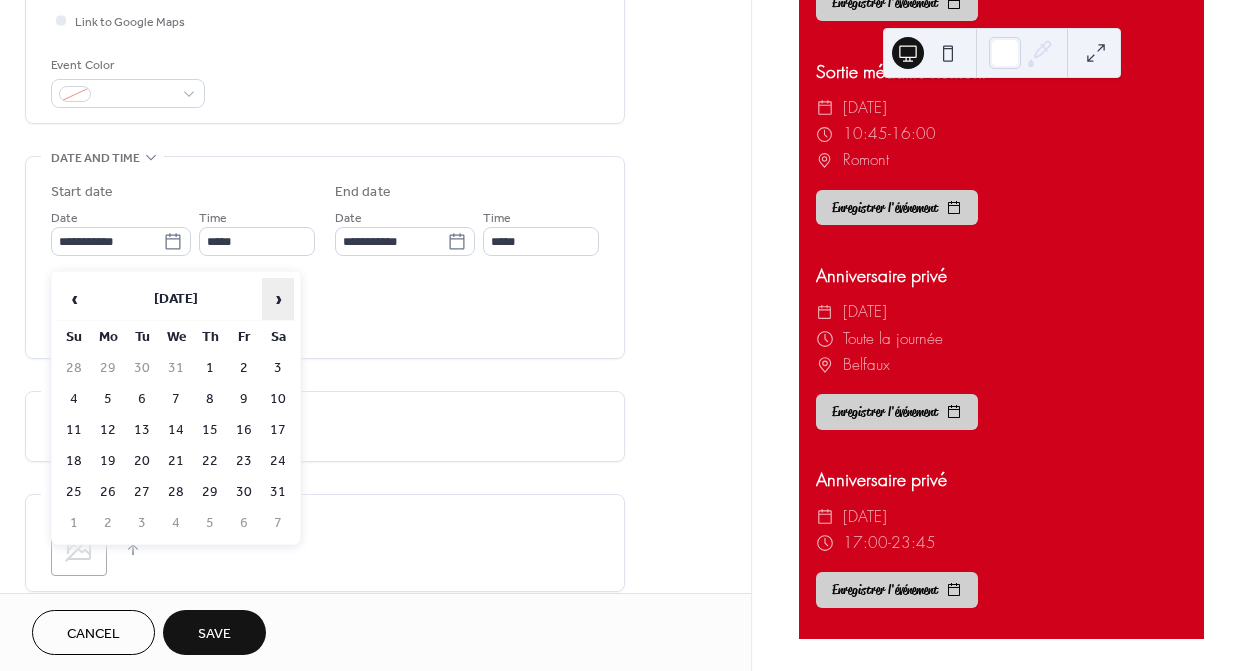 click on "›" at bounding box center [278, 299] 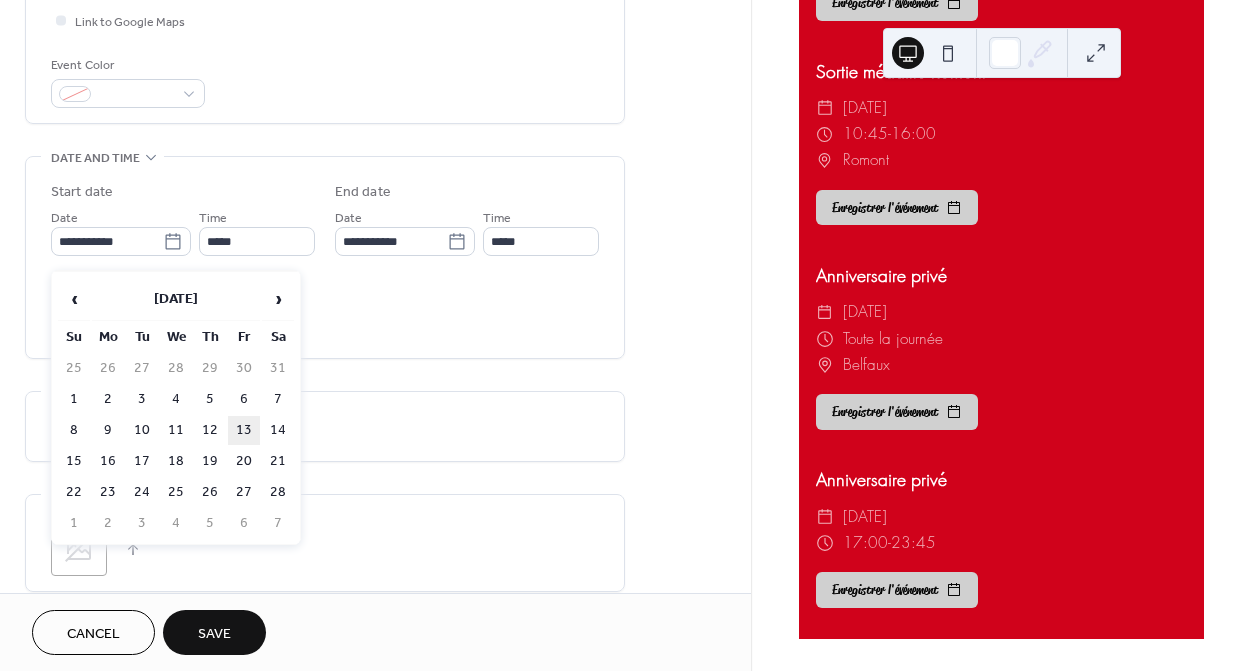 click on "13" at bounding box center [244, 430] 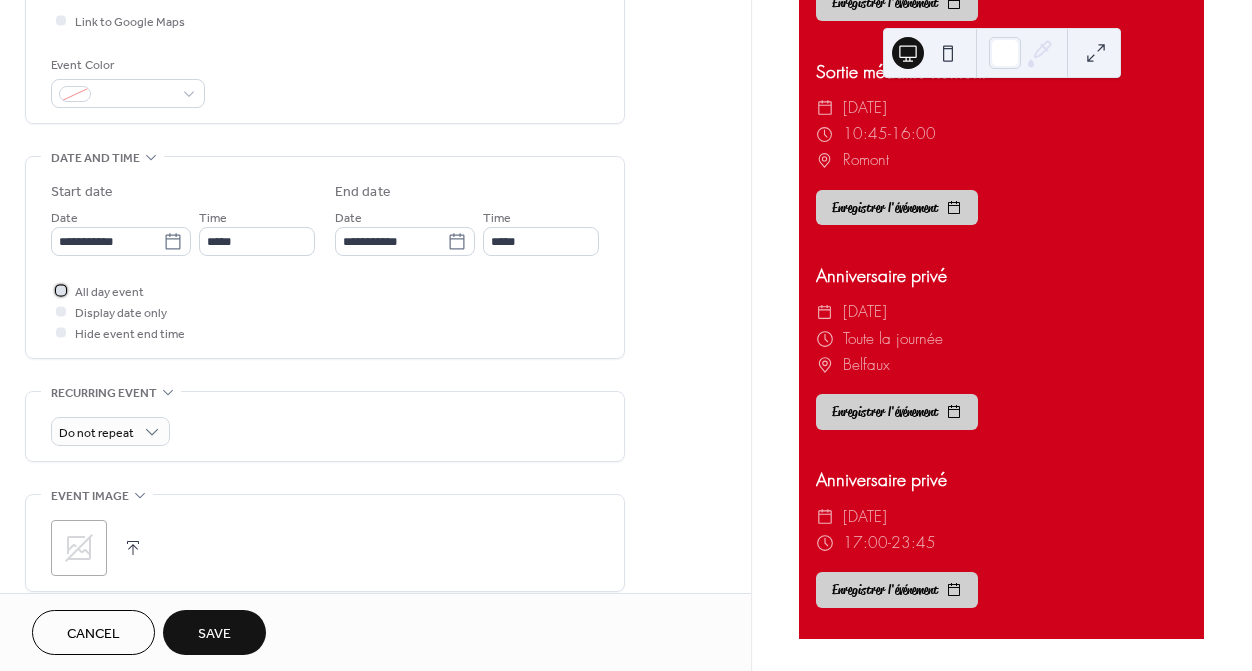 click at bounding box center [61, 290] 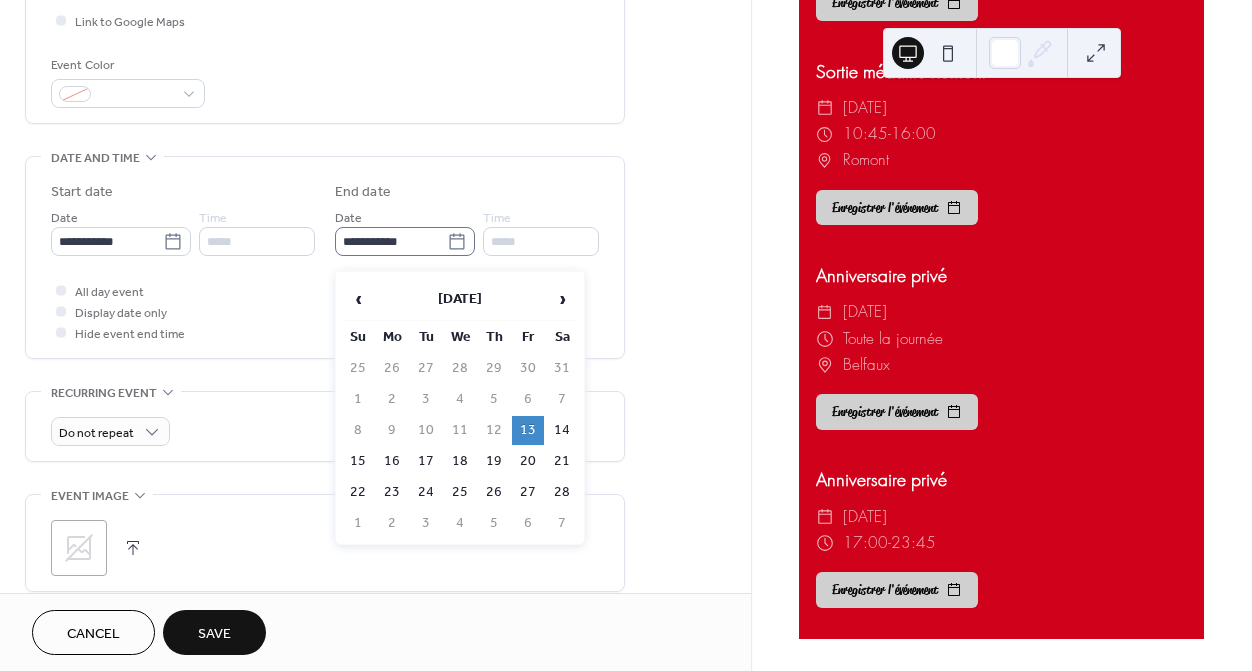 click 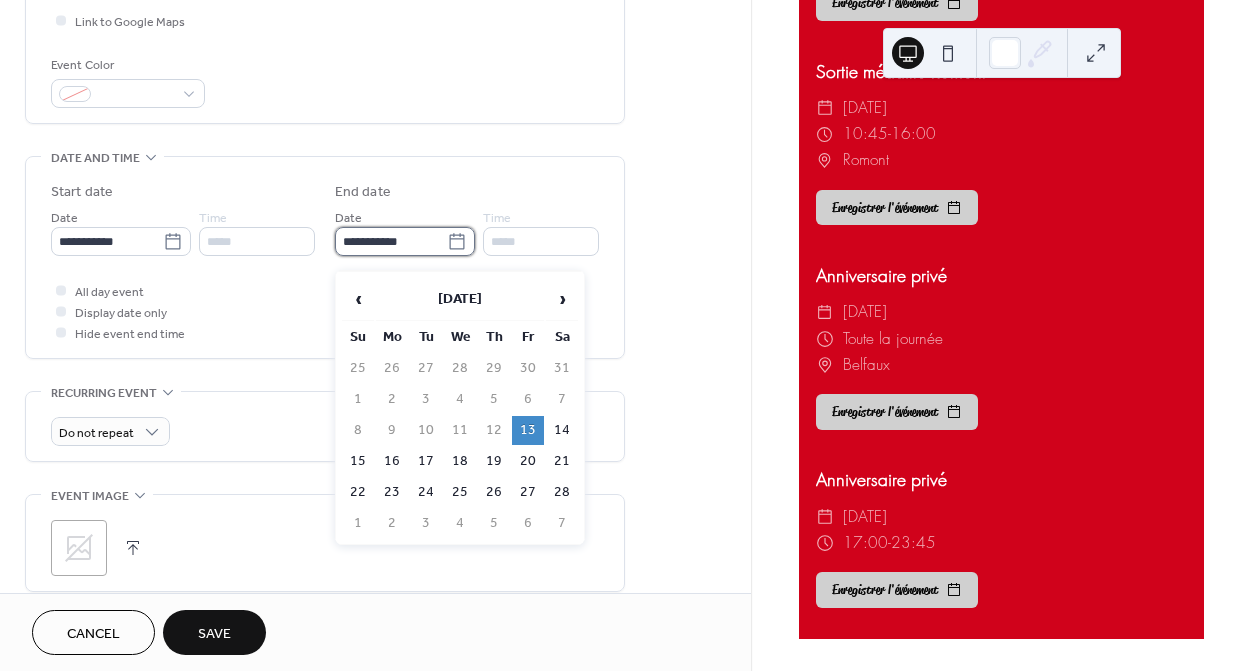 click on "**********" at bounding box center [391, 241] 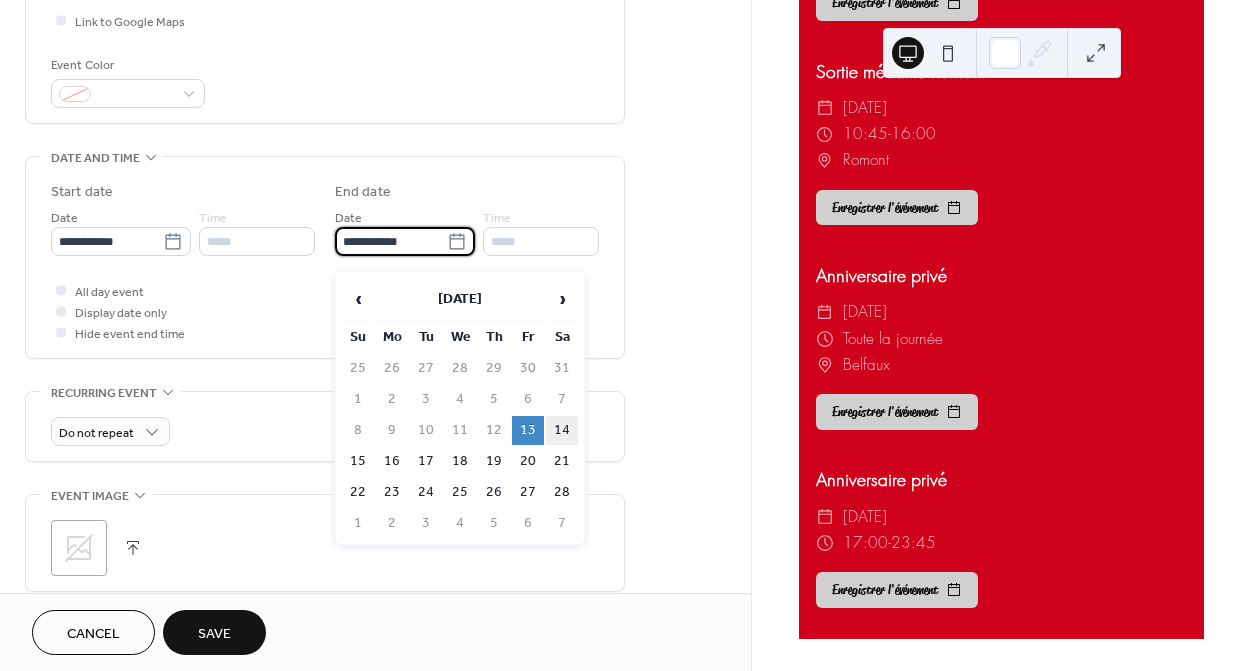 click on "14" at bounding box center (562, 430) 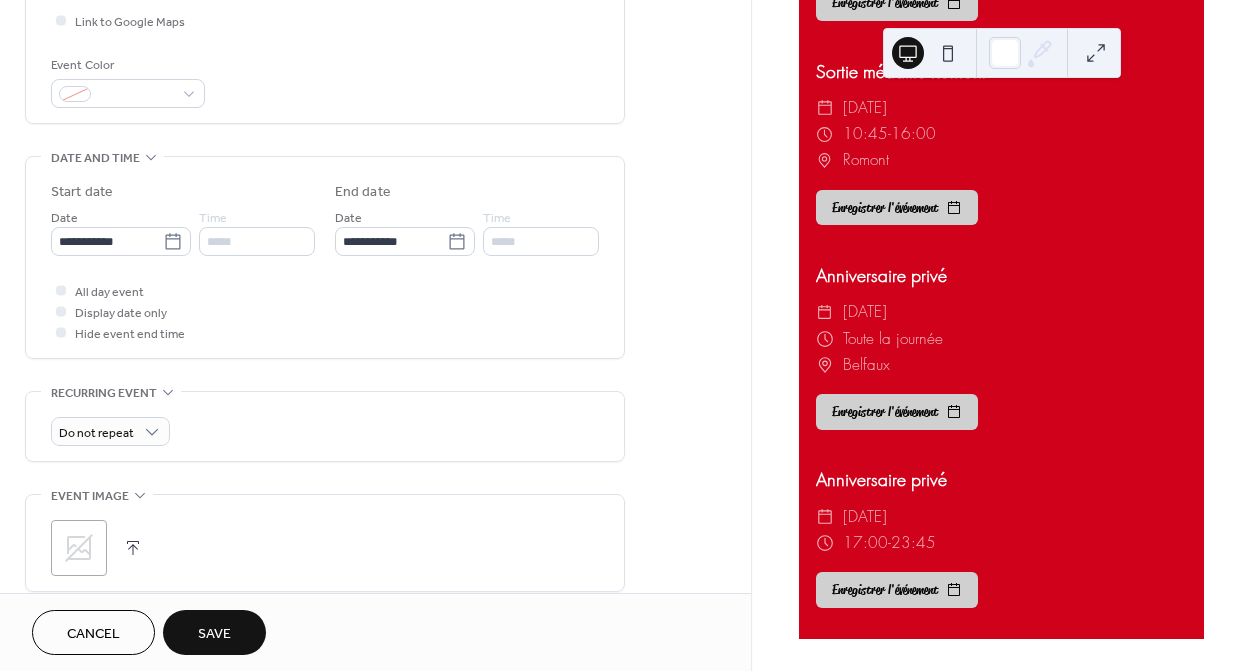click on "Save" at bounding box center [214, 634] 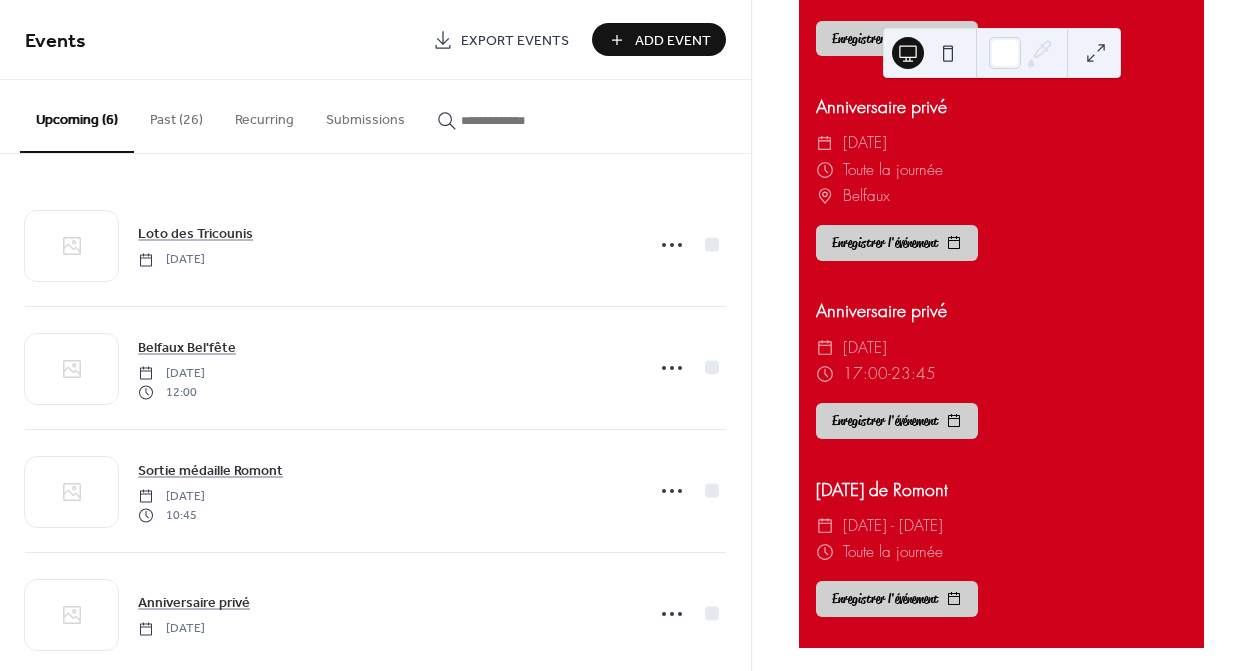 scroll, scrollTop: 690, scrollLeft: 0, axis: vertical 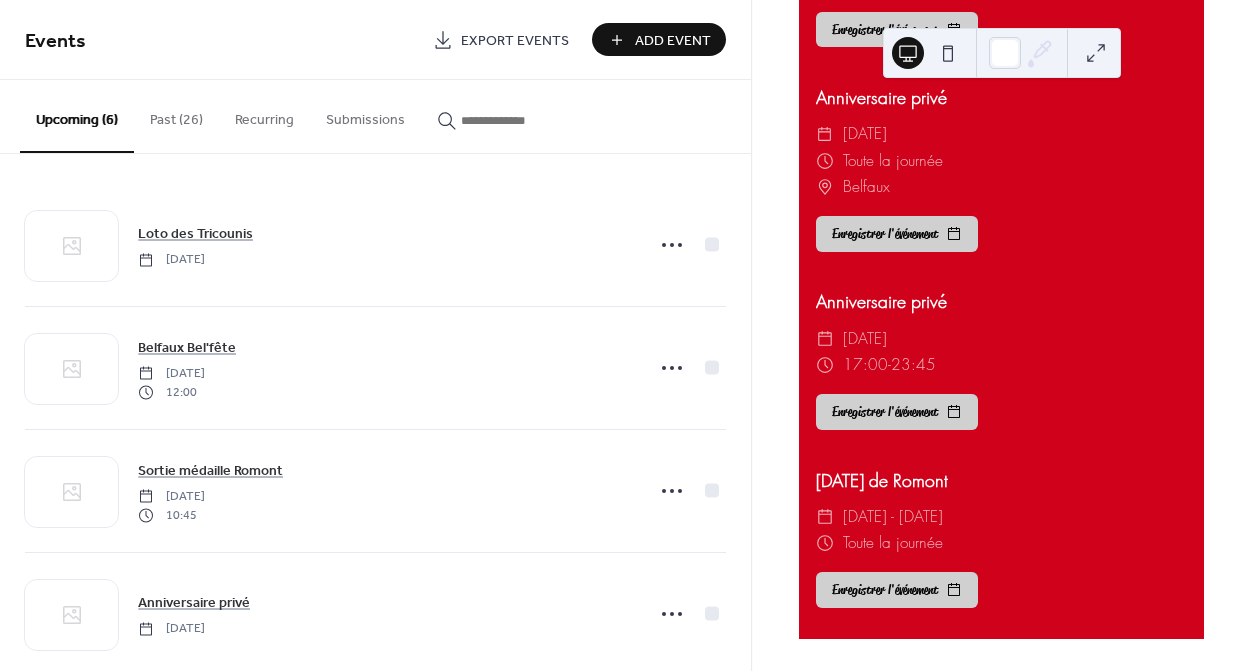 click on "Add Event" at bounding box center (659, 39) 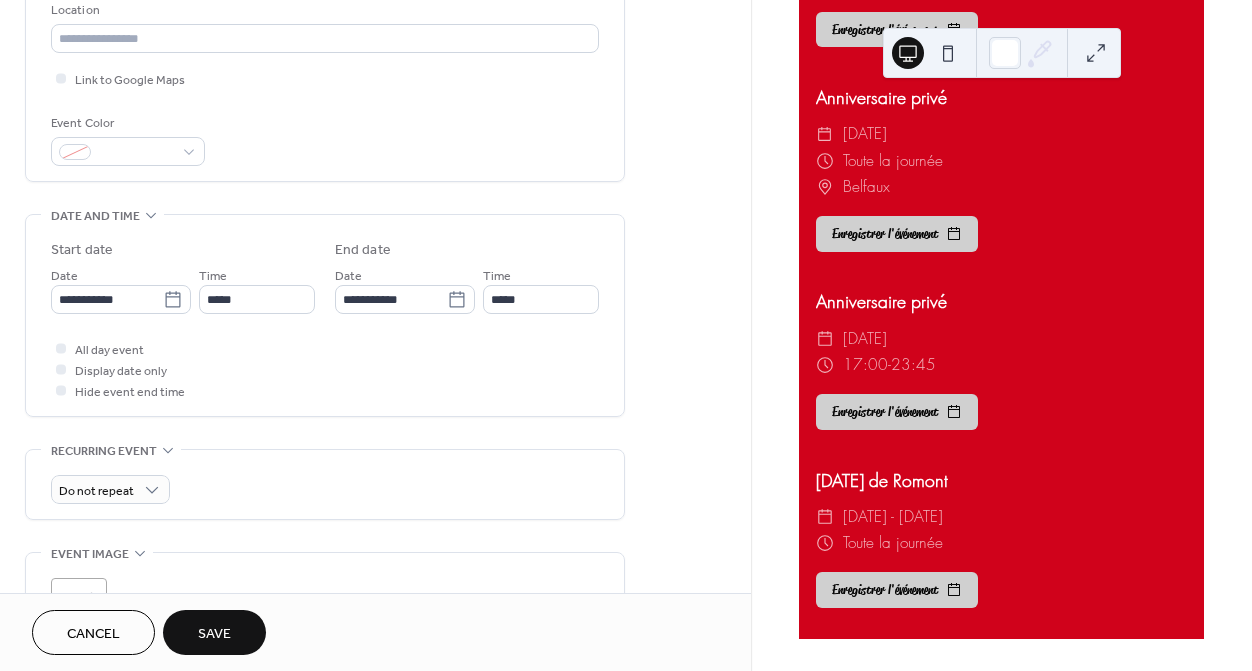 scroll, scrollTop: 443, scrollLeft: 0, axis: vertical 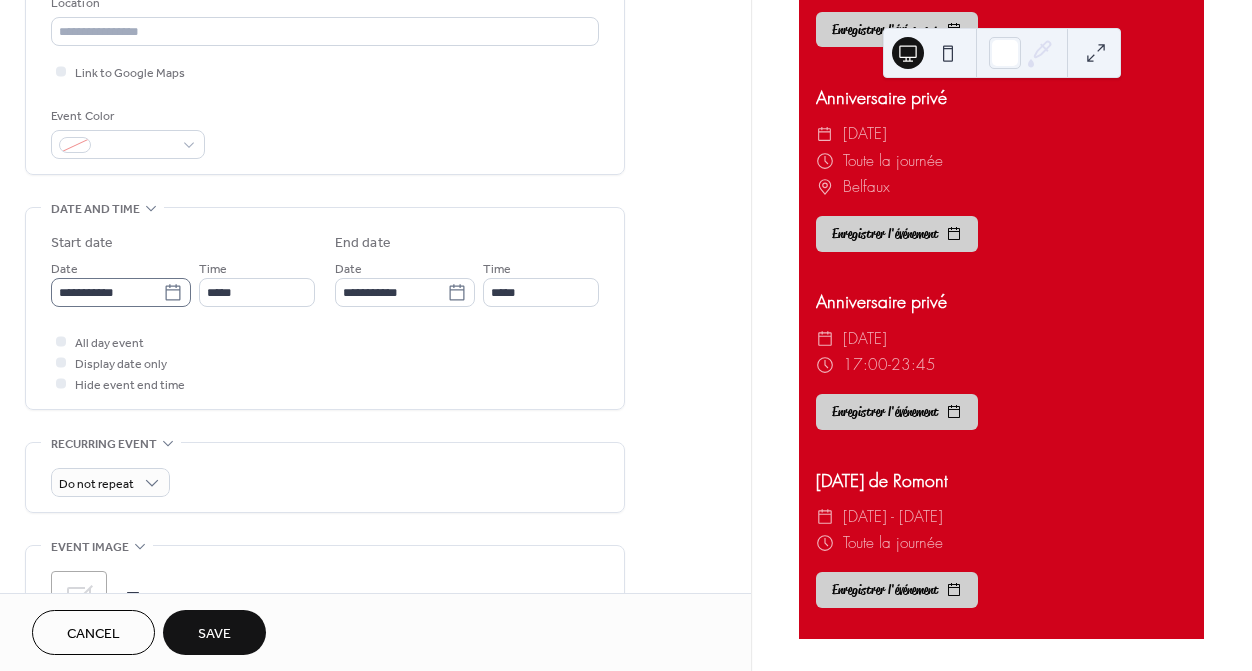 type on "**********" 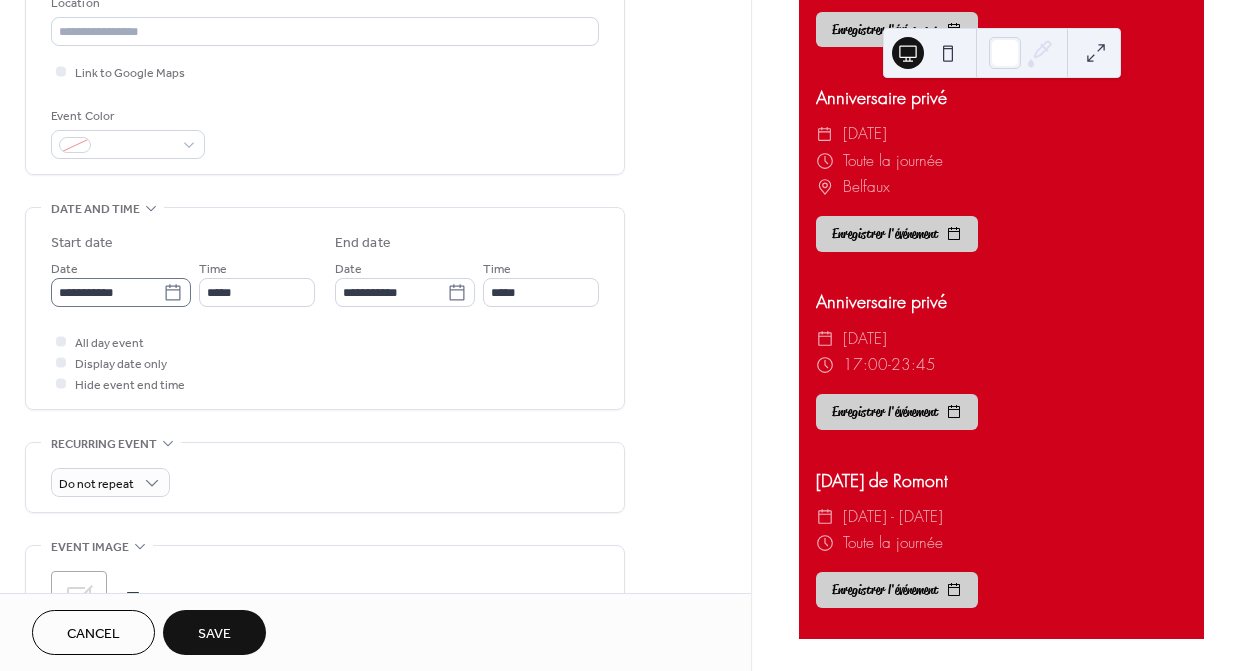 click 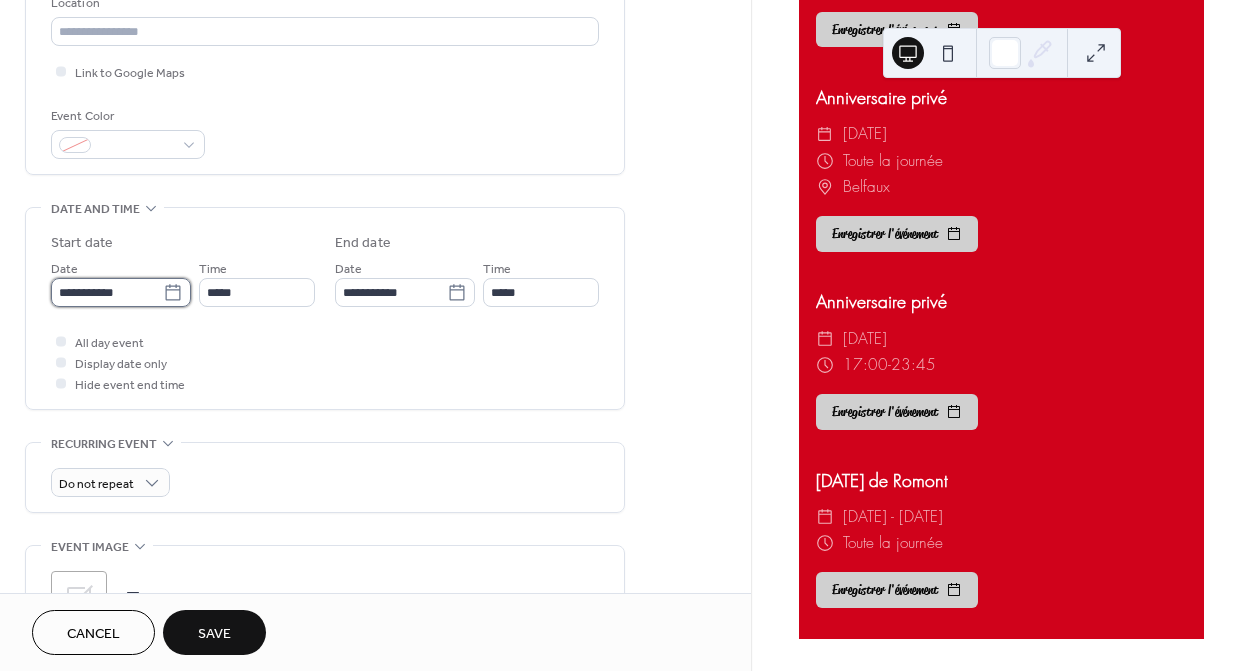click on "**********" at bounding box center [107, 292] 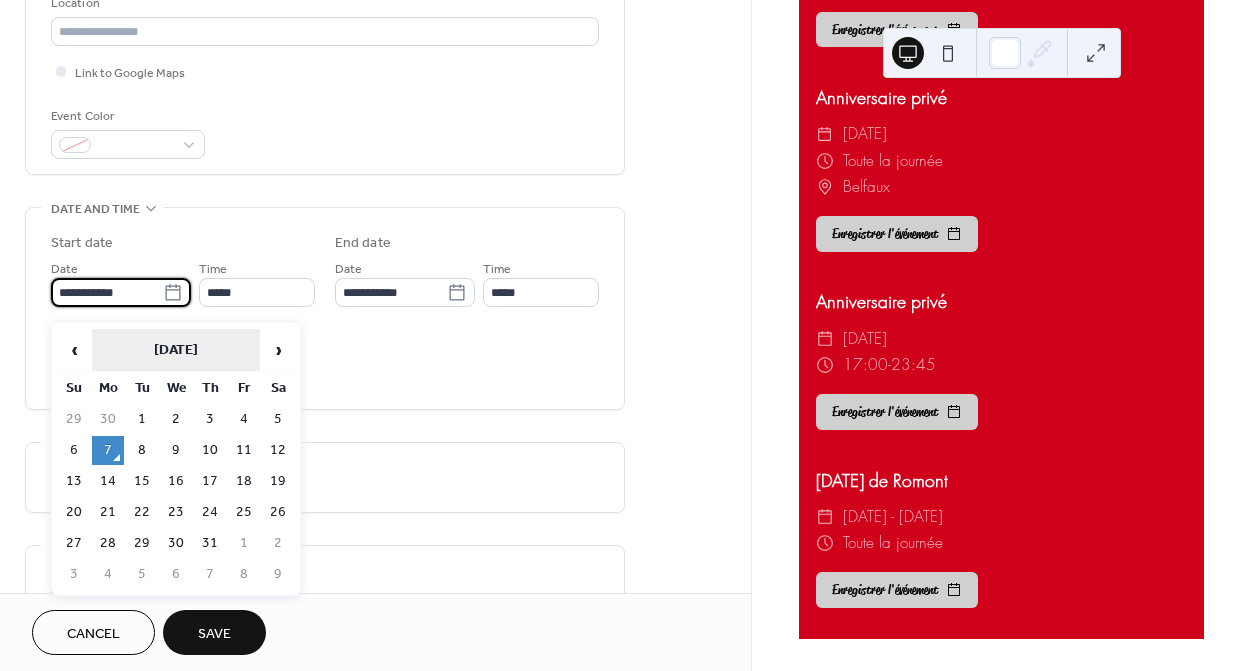 click on "July 2025" at bounding box center [176, 350] 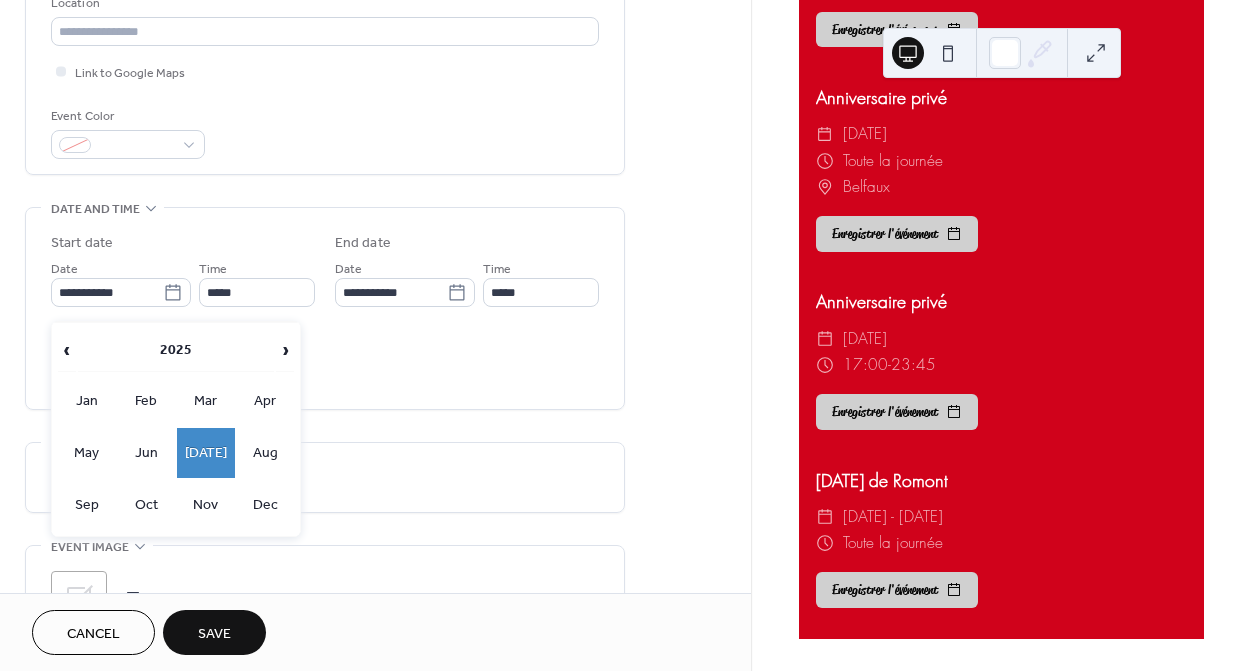 click on "‹ 2025 ›" at bounding box center (176, 350) 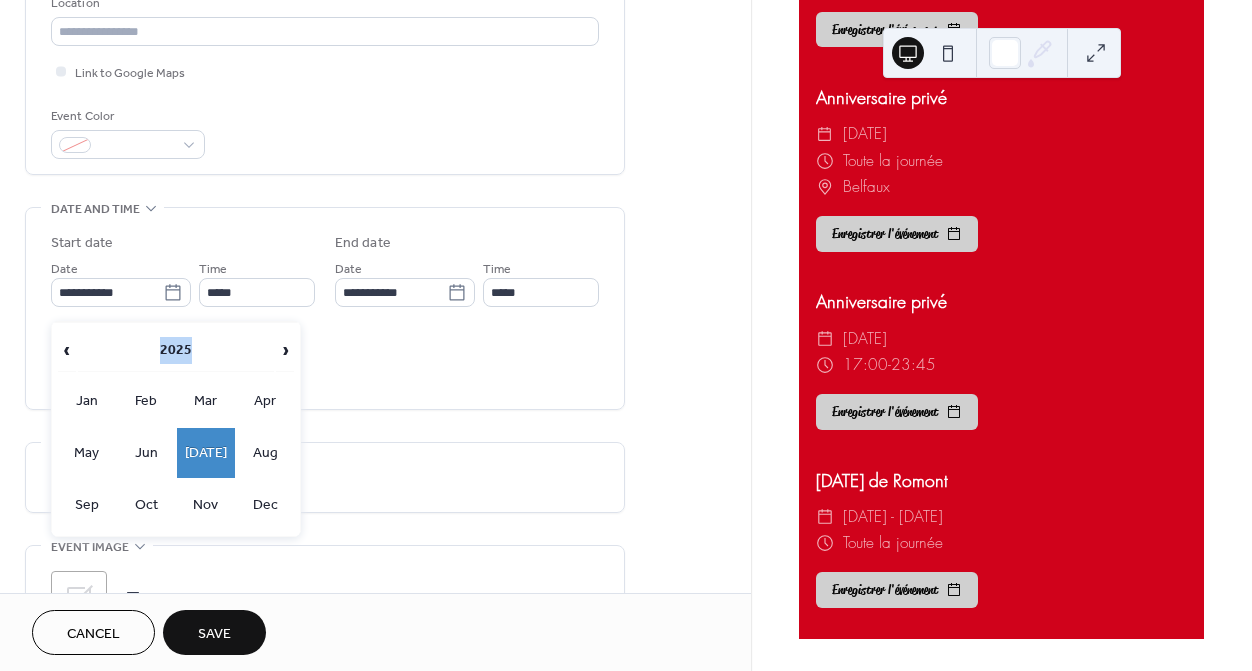 click on "‹ 2025 ›" at bounding box center [176, 350] 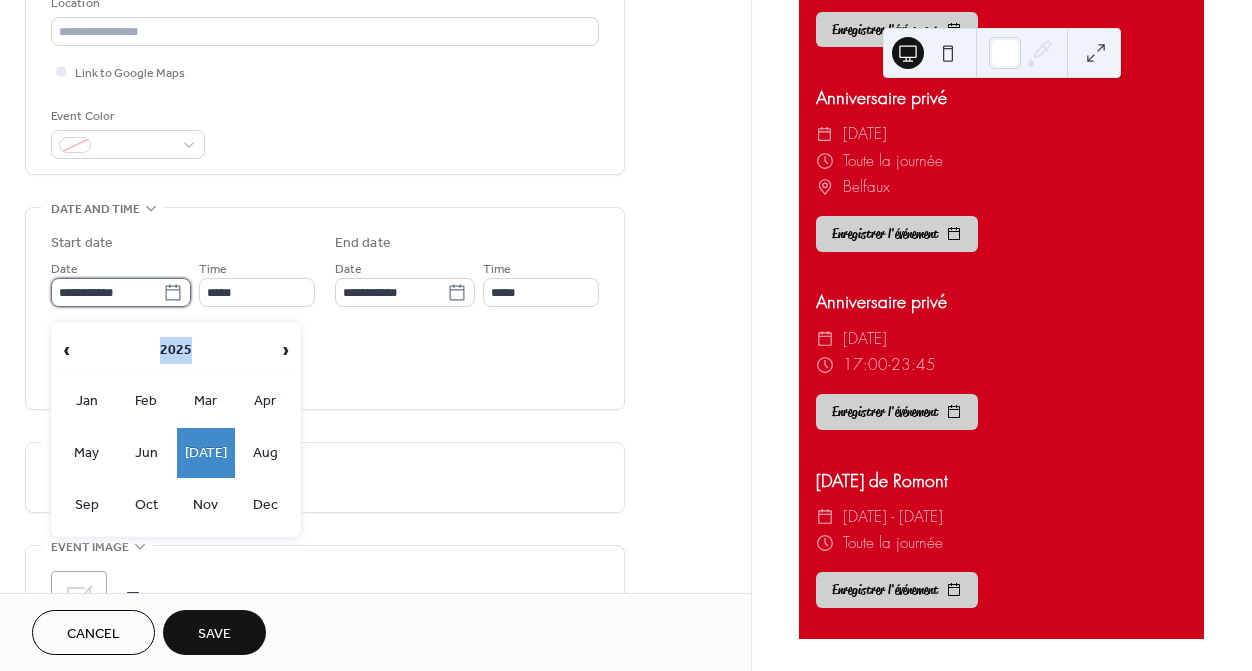 click on "**********" at bounding box center (107, 292) 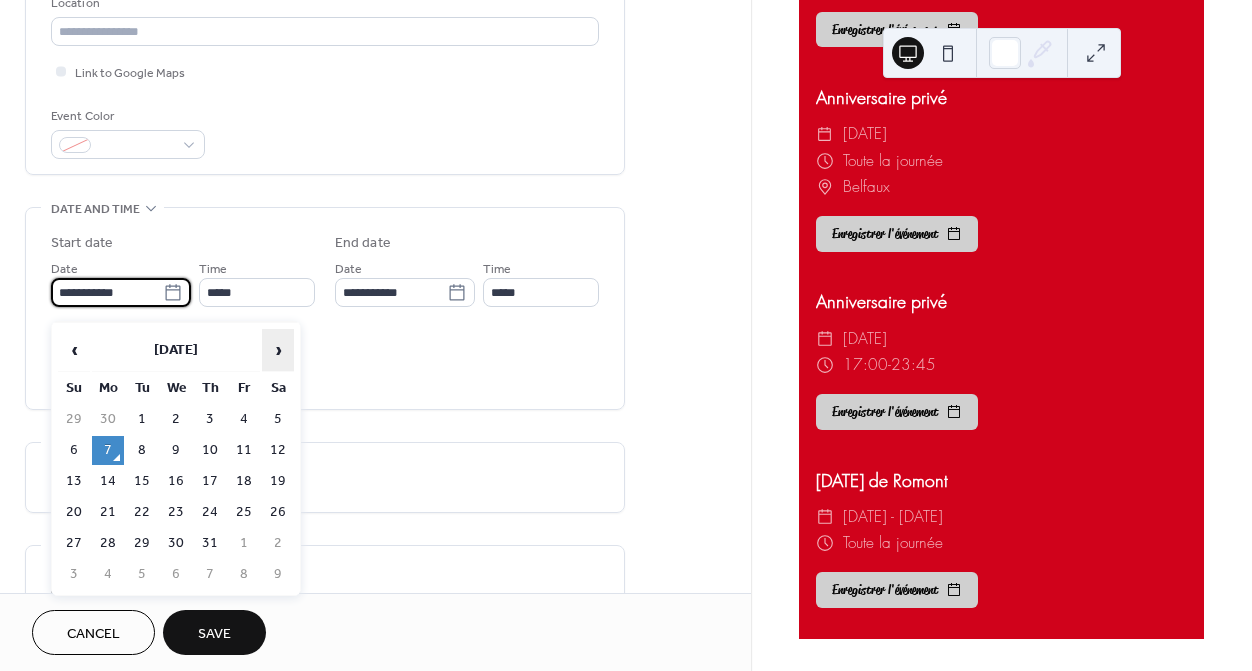 click on "›" at bounding box center (278, 350) 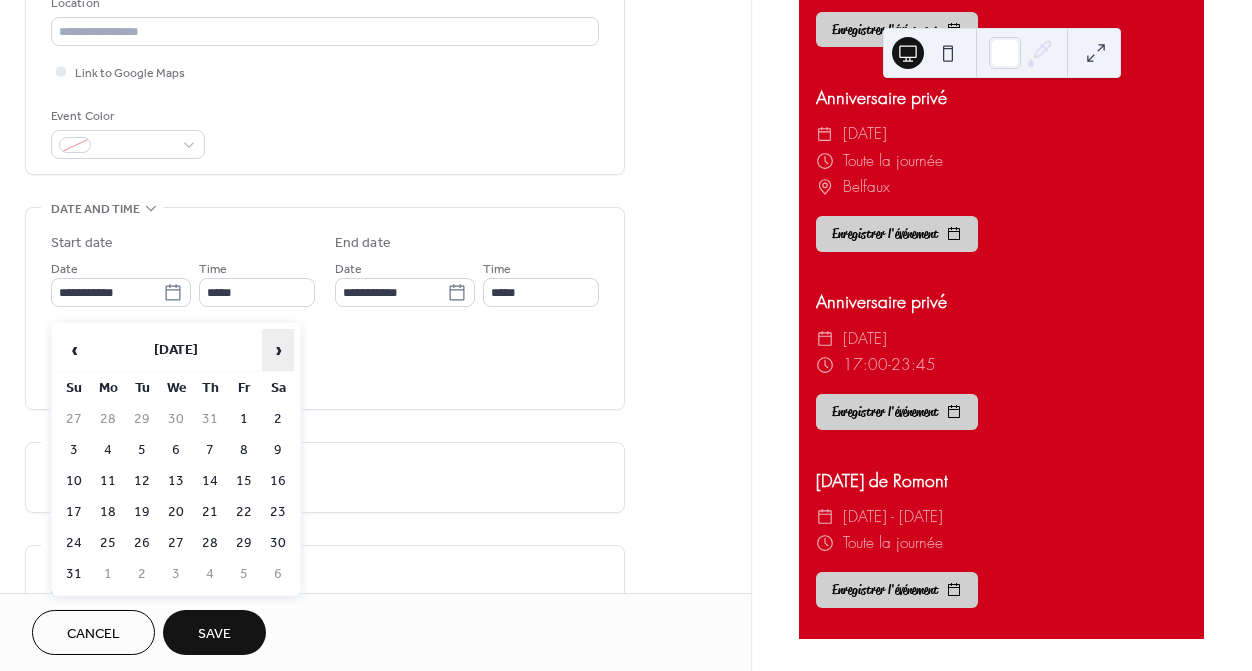 click on "›" at bounding box center (278, 350) 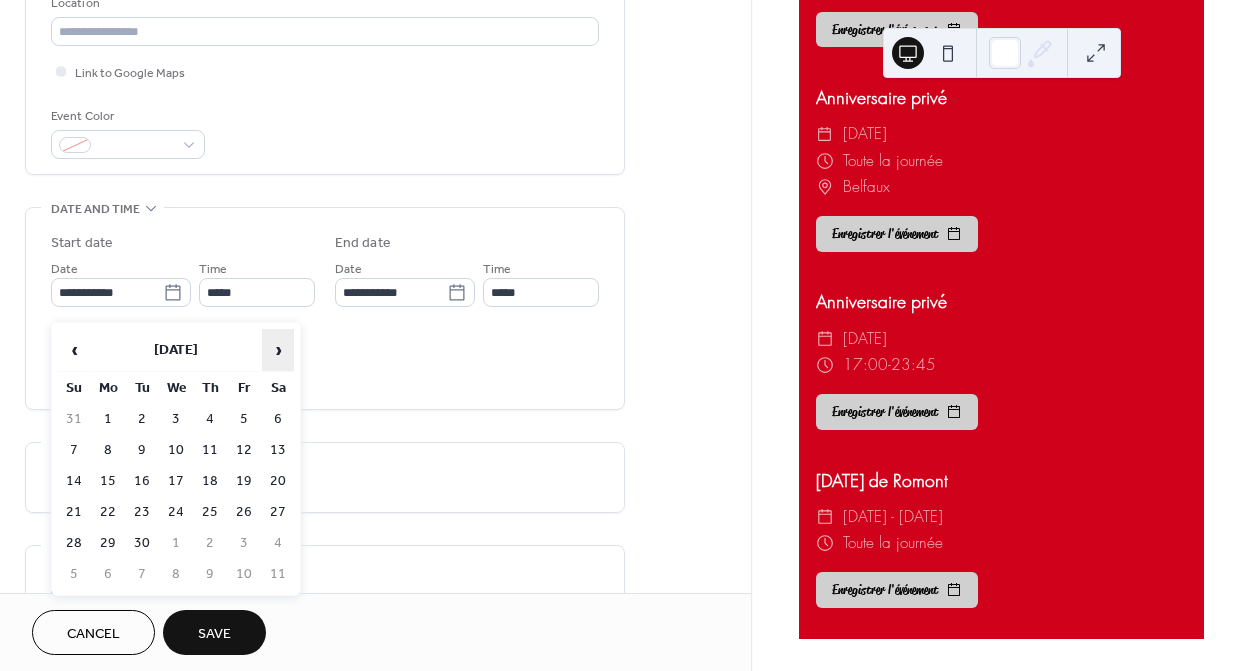 click on "›" at bounding box center [278, 350] 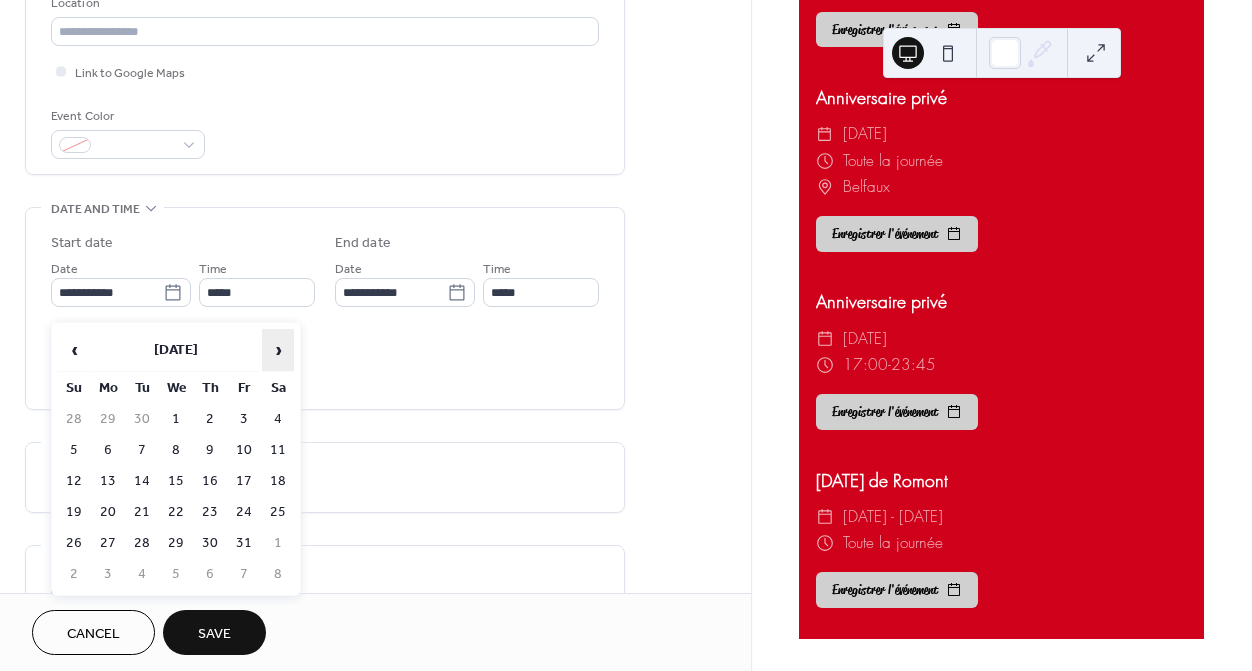click on "›" at bounding box center (278, 350) 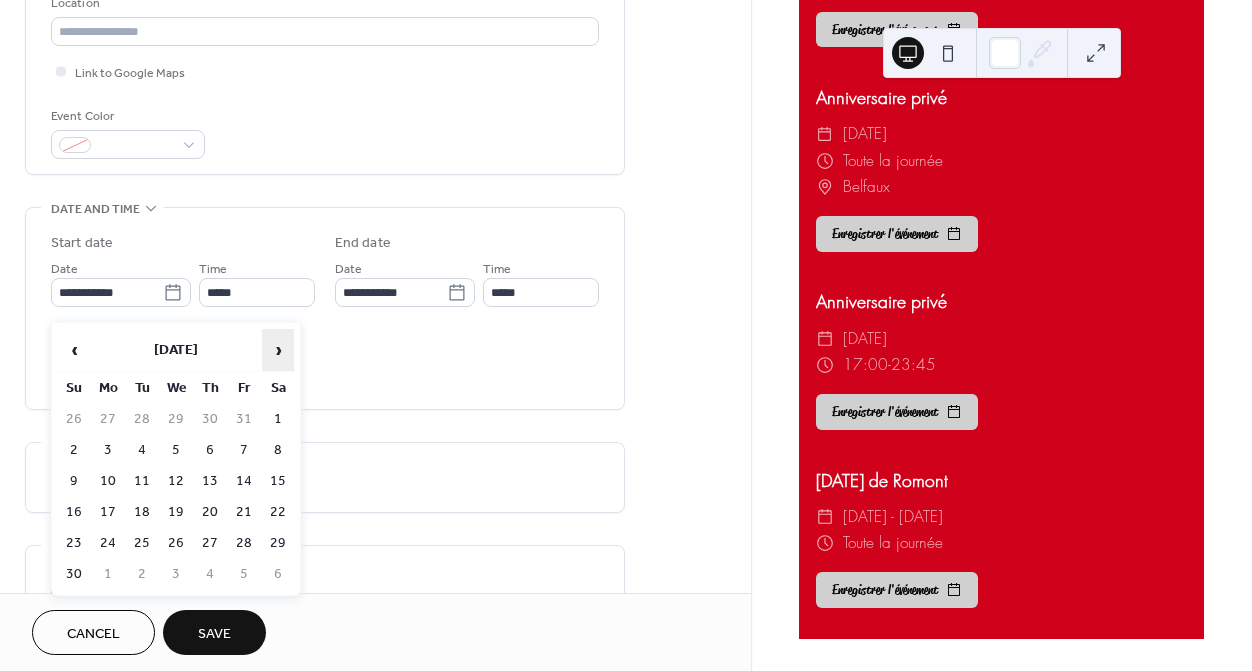 click on "›" at bounding box center (278, 350) 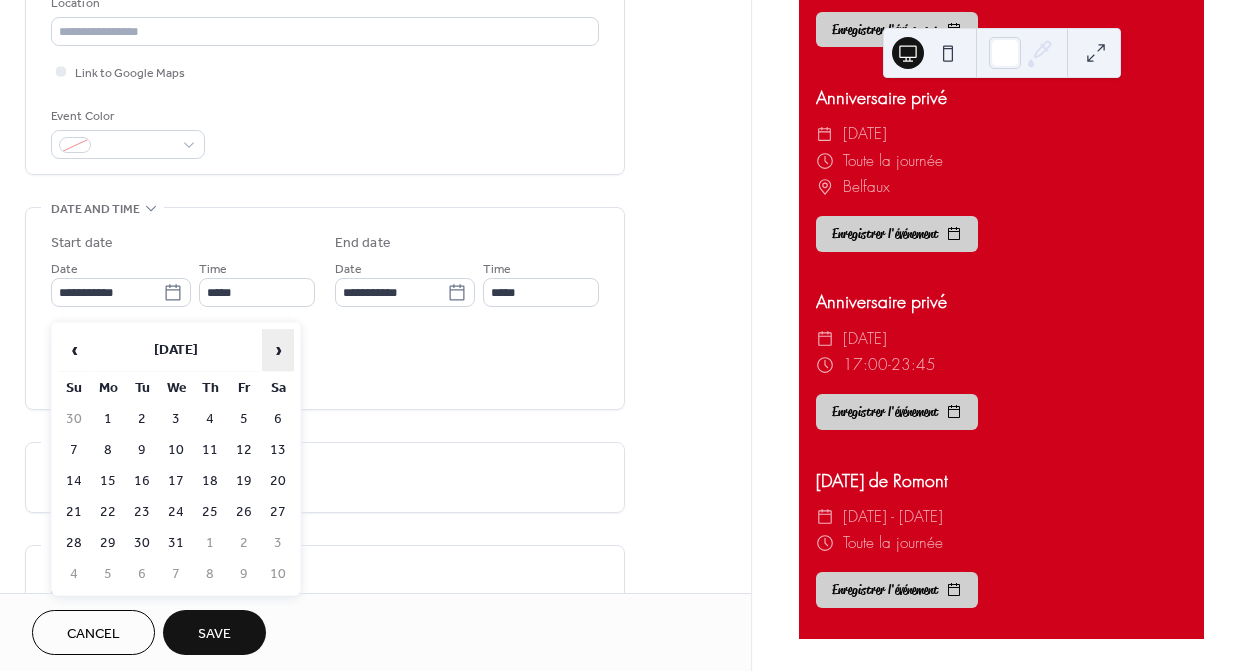 click on "›" at bounding box center (278, 350) 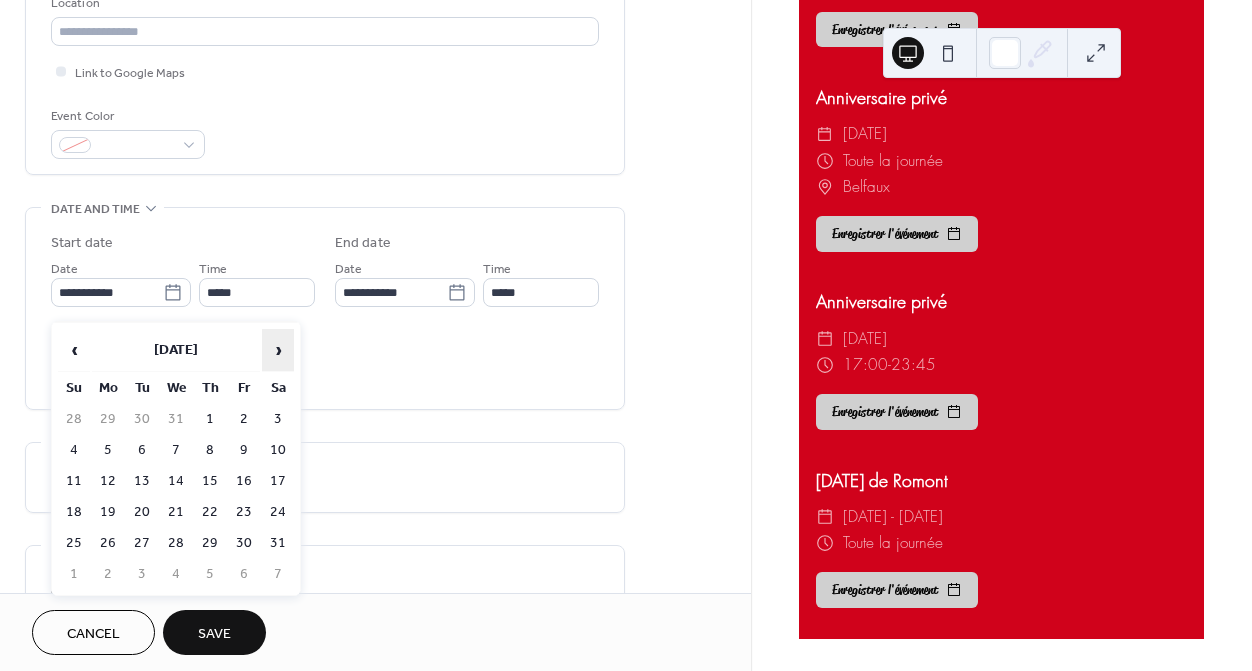 click on "›" at bounding box center [278, 350] 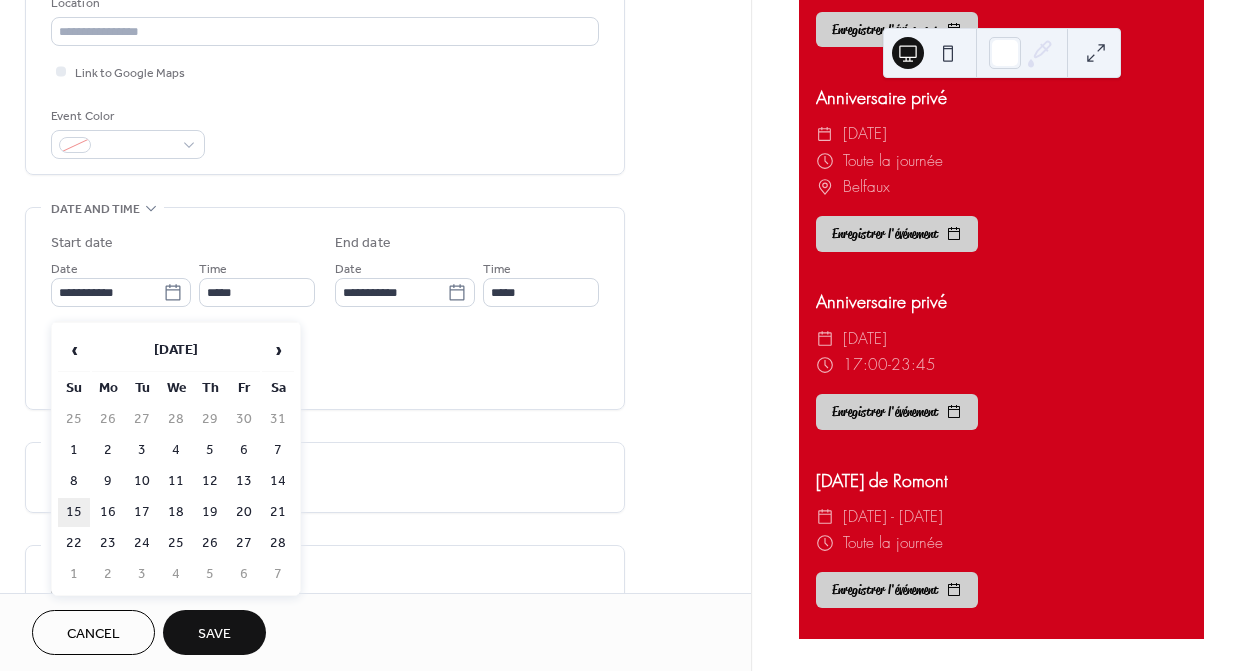 click on "15" at bounding box center (74, 512) 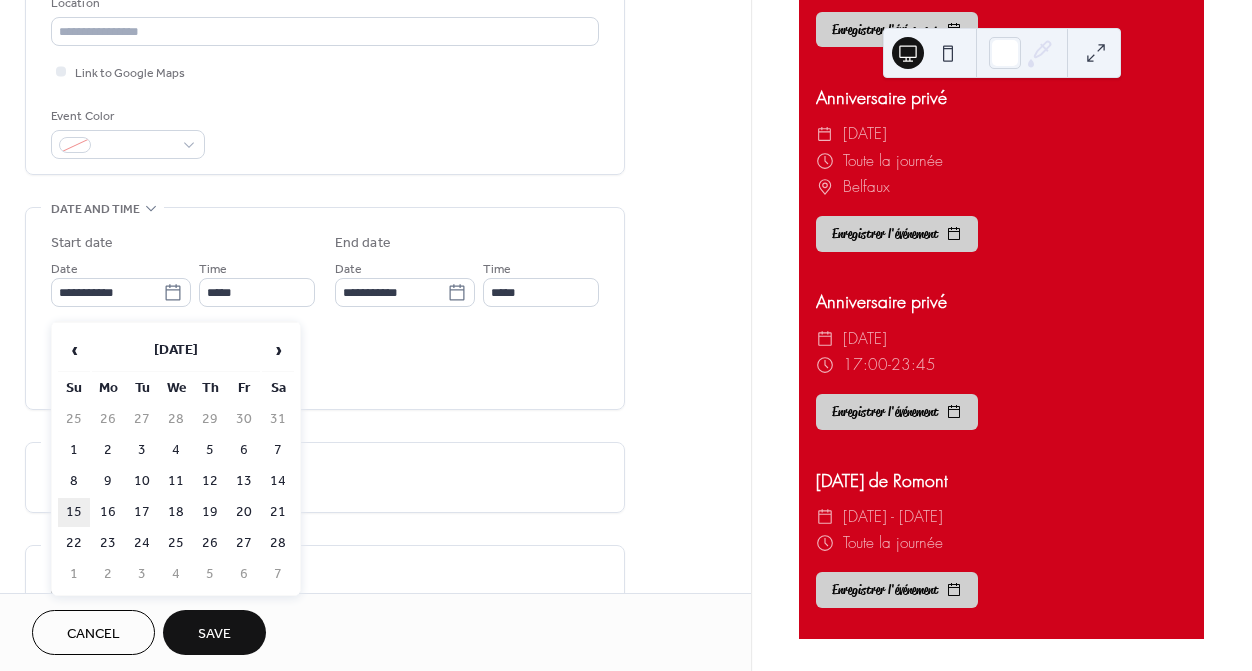 type on "**********" 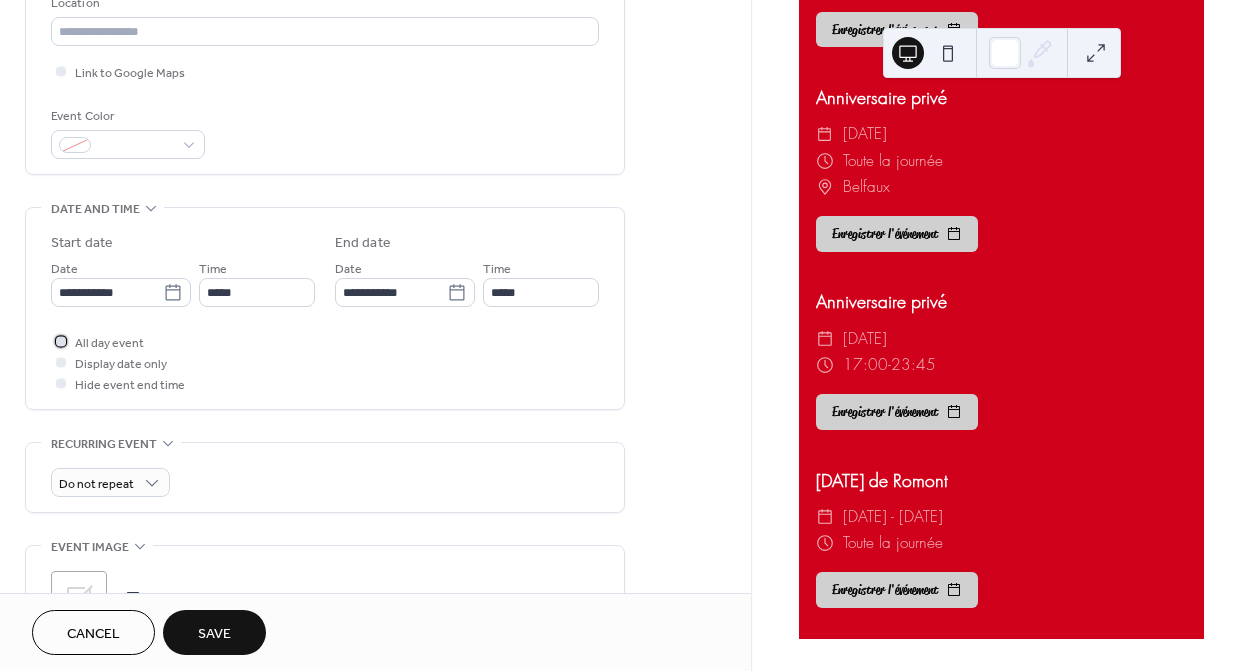 click at bounding box center [61, 341] 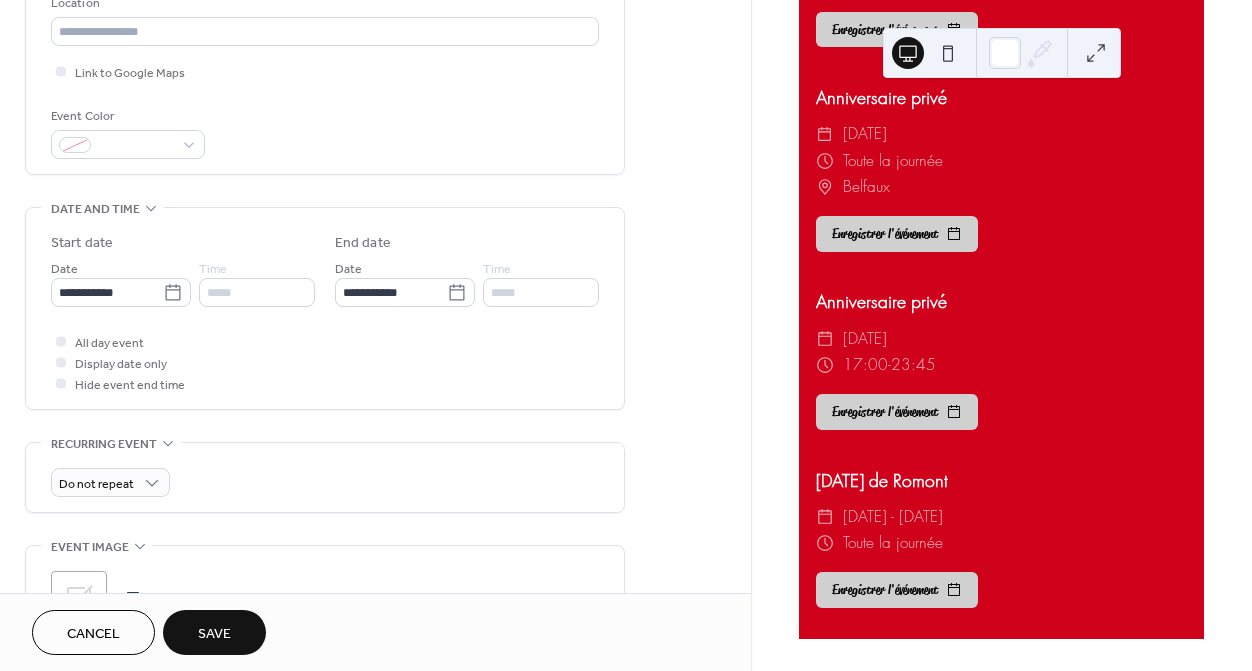 click on "Save" at bounding box center [214, 634] 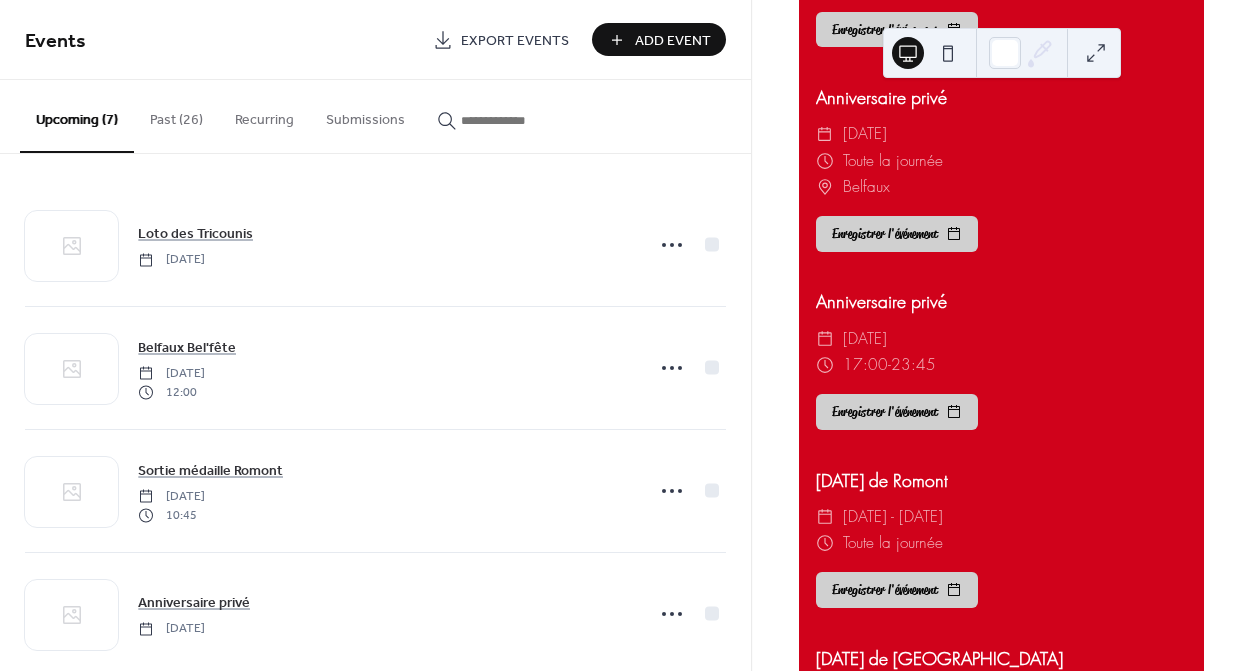 scroll, scrollTop: 869, scrollLeft: 0, axis: vertical 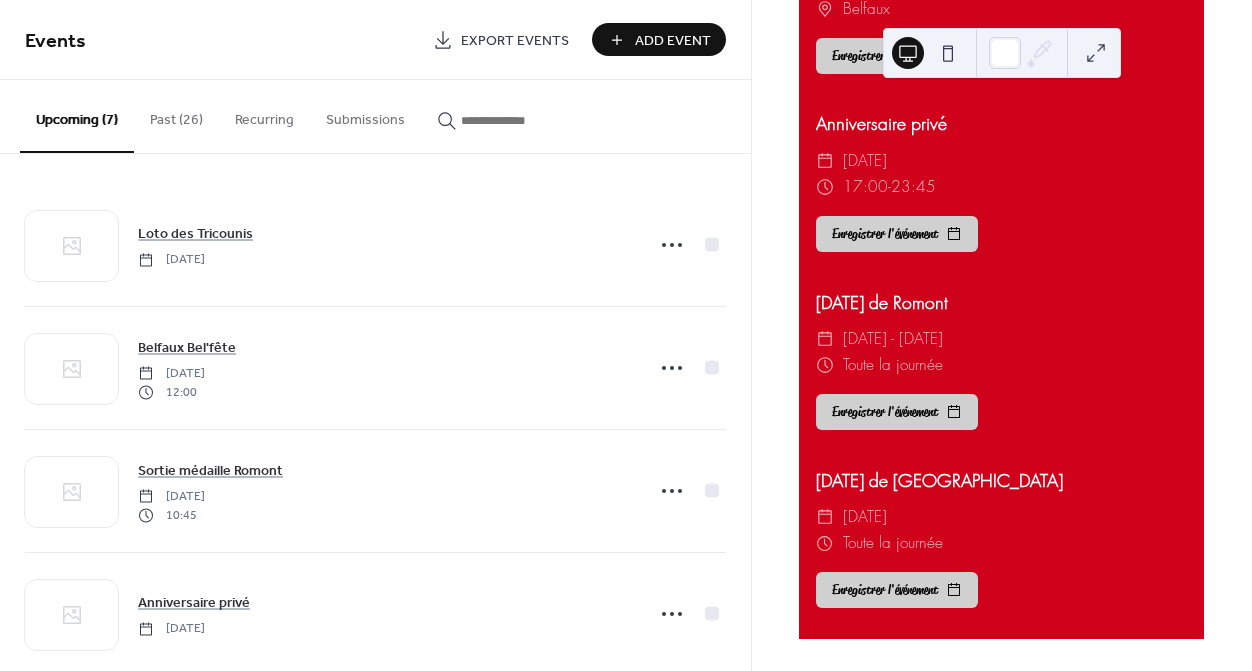 click on "Add Event" at bounding box center [673, 41] 